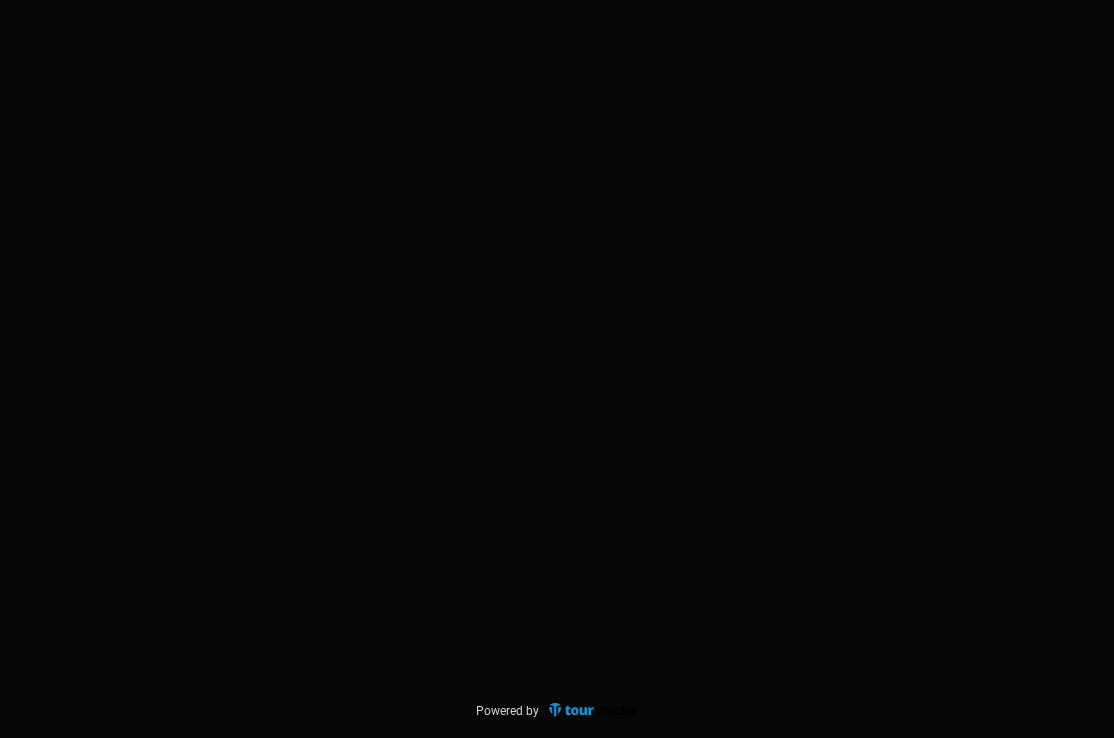 scroll, scrollTop: 0, scrollLeft: 0, axis: both 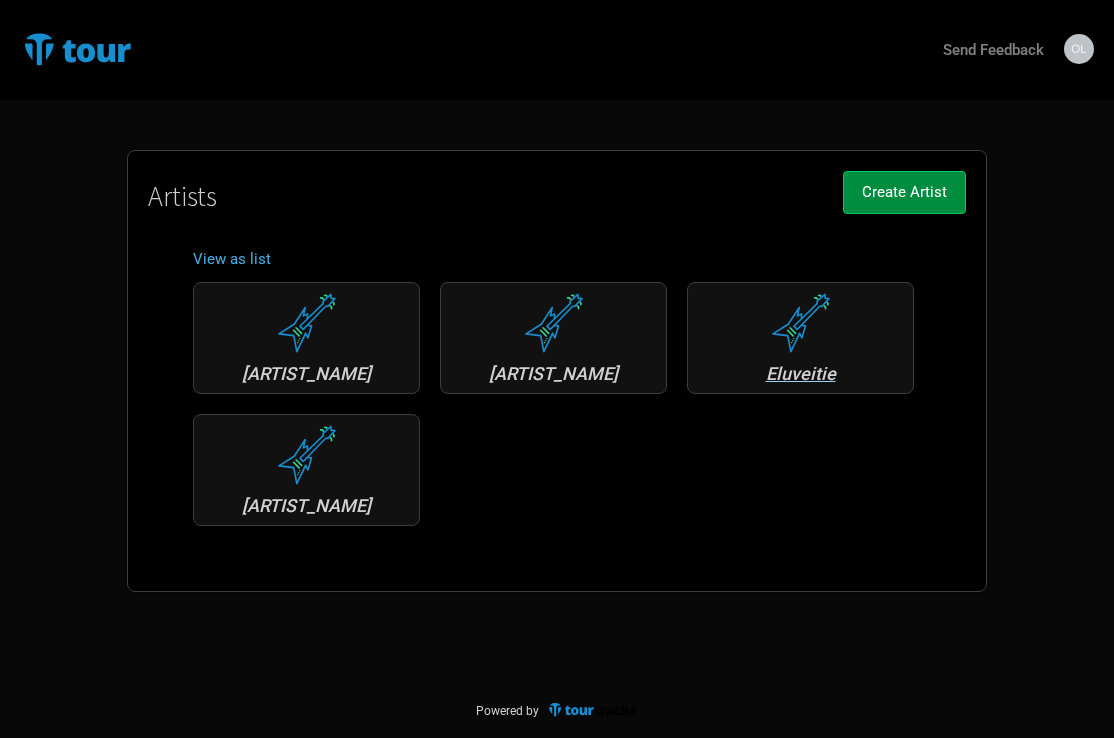 click on "Eluveitie" at bounding box center (800, 374) 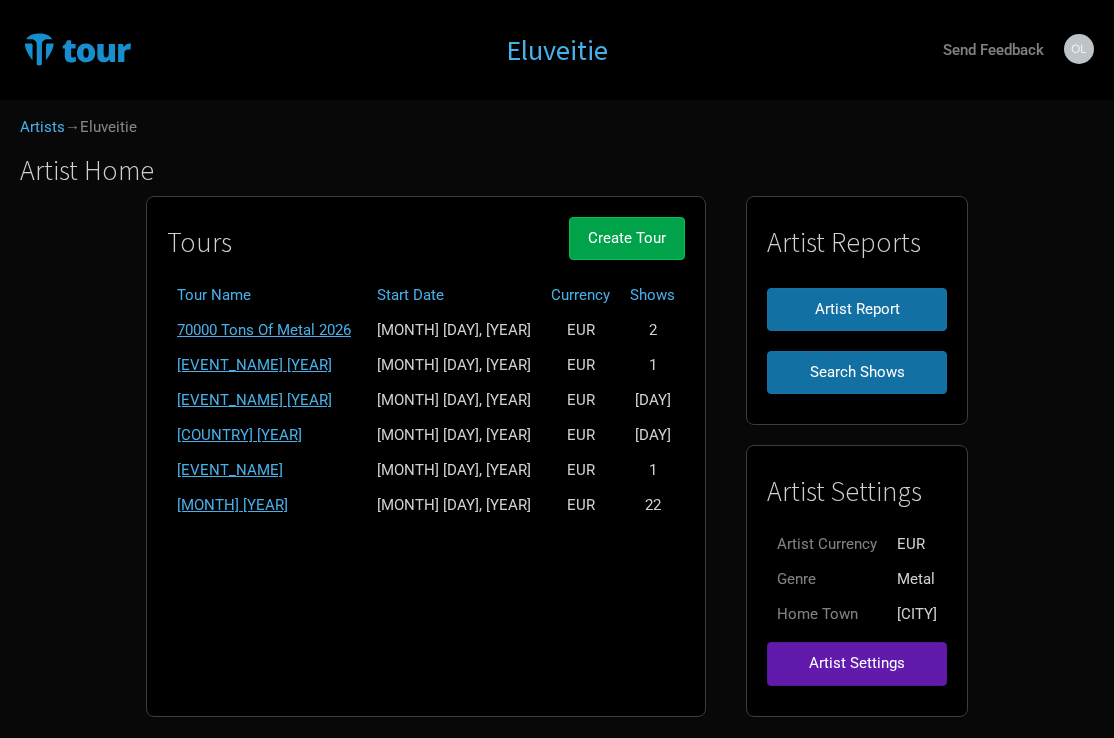 click on "Create Tour" at bounding box center [627, 238] 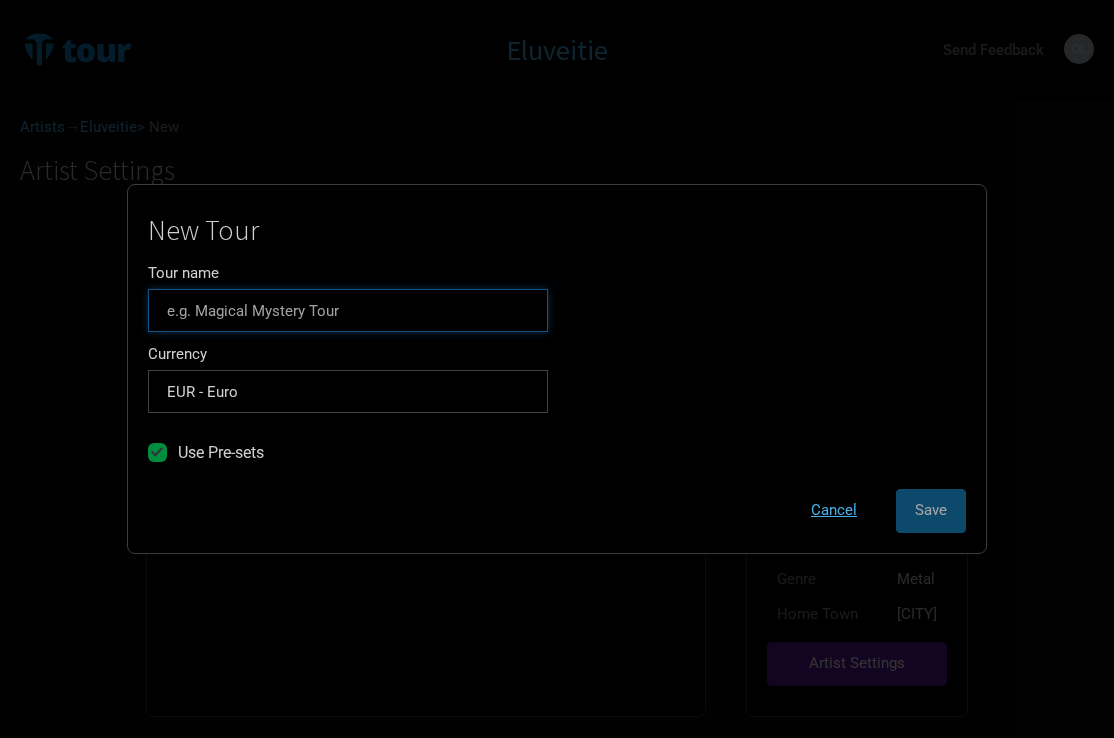 click on "Tour name" at bounding box center [348, 310] 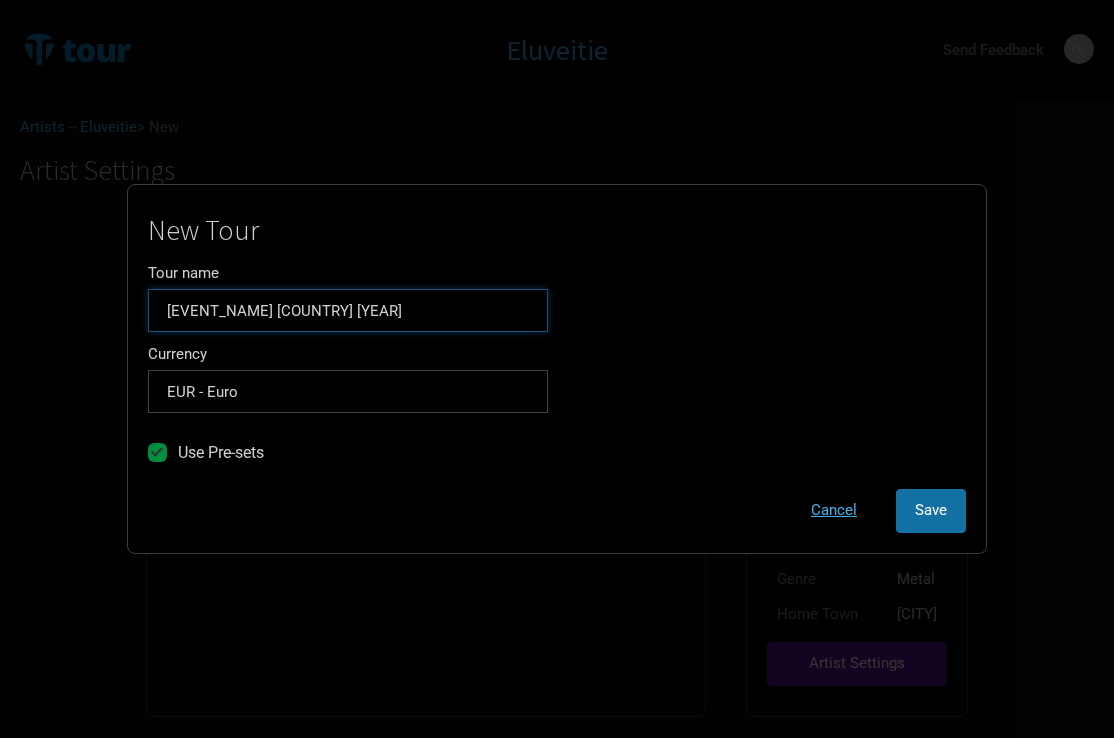 type on "[EVENT_NAME] [COUNTRY] [YEAR]" 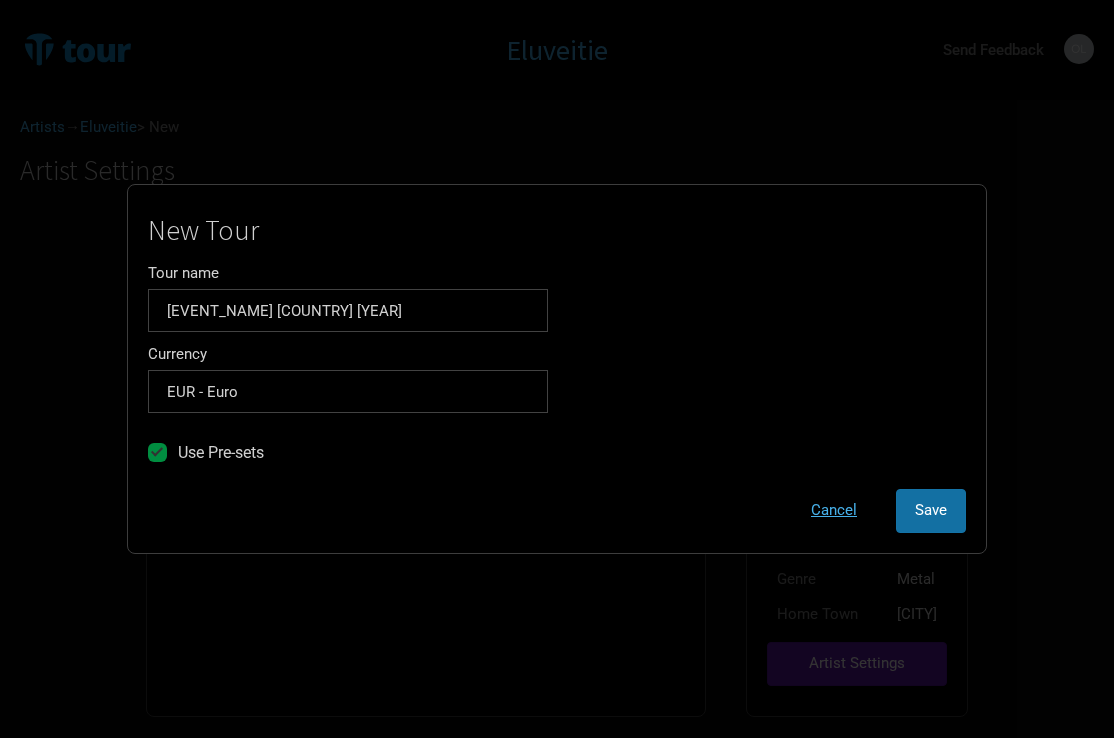 click on "Cancel Save" at bounding box center [557, 510] 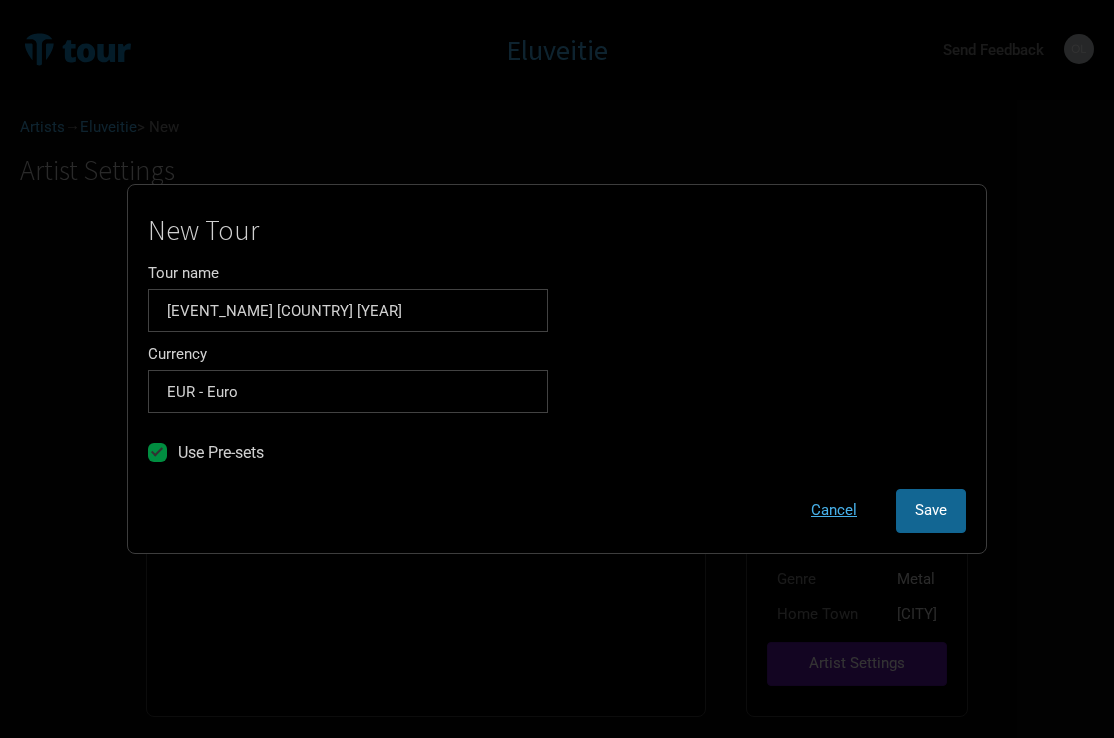 click on "Save" at bounding box center (931, 510) 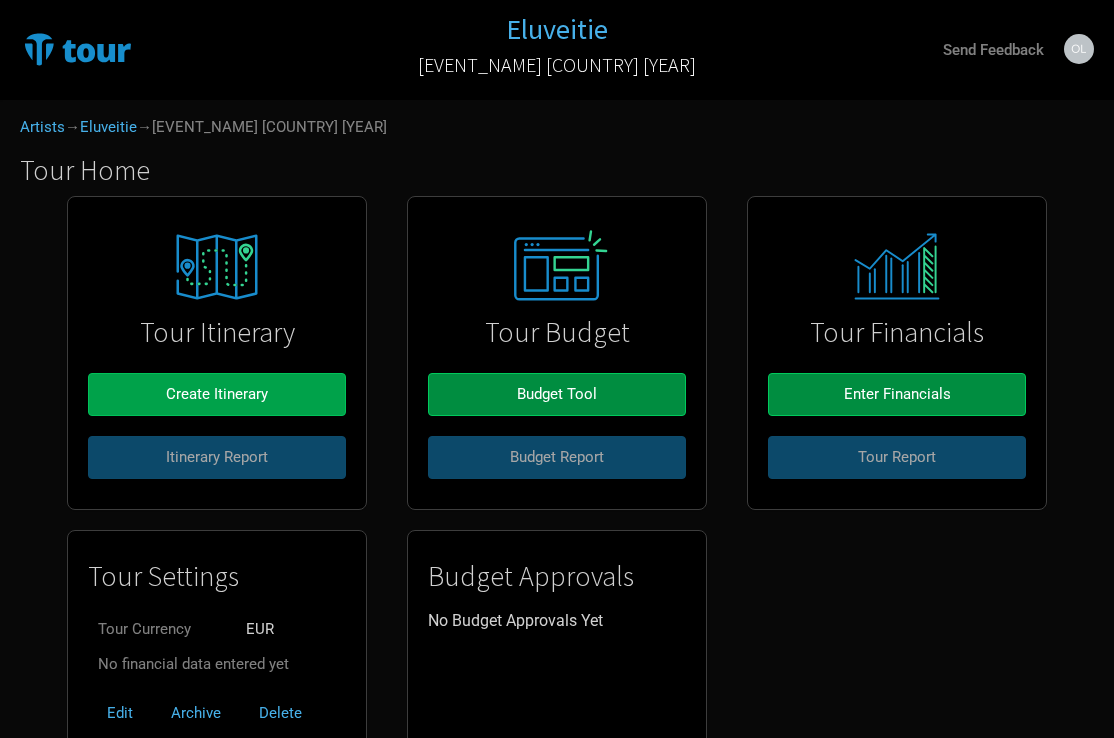 click on "Create Itinerary" at bounding box center (217, 394) 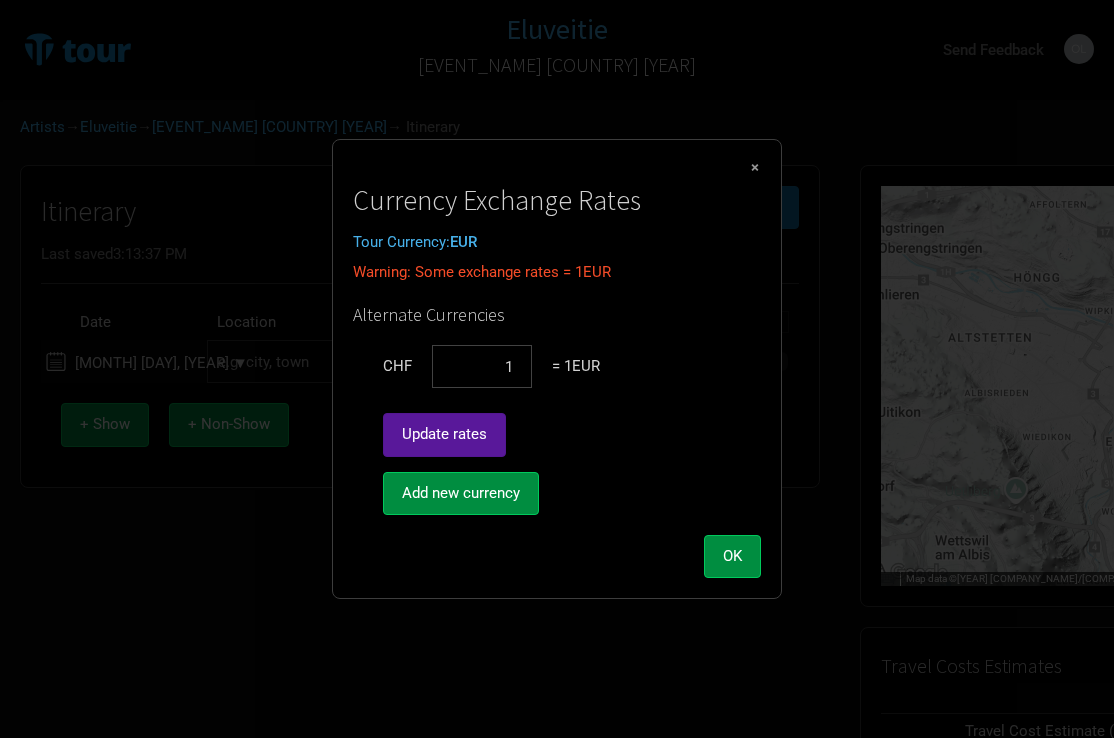 click on "Update rates" at bounding box center [444, 434] 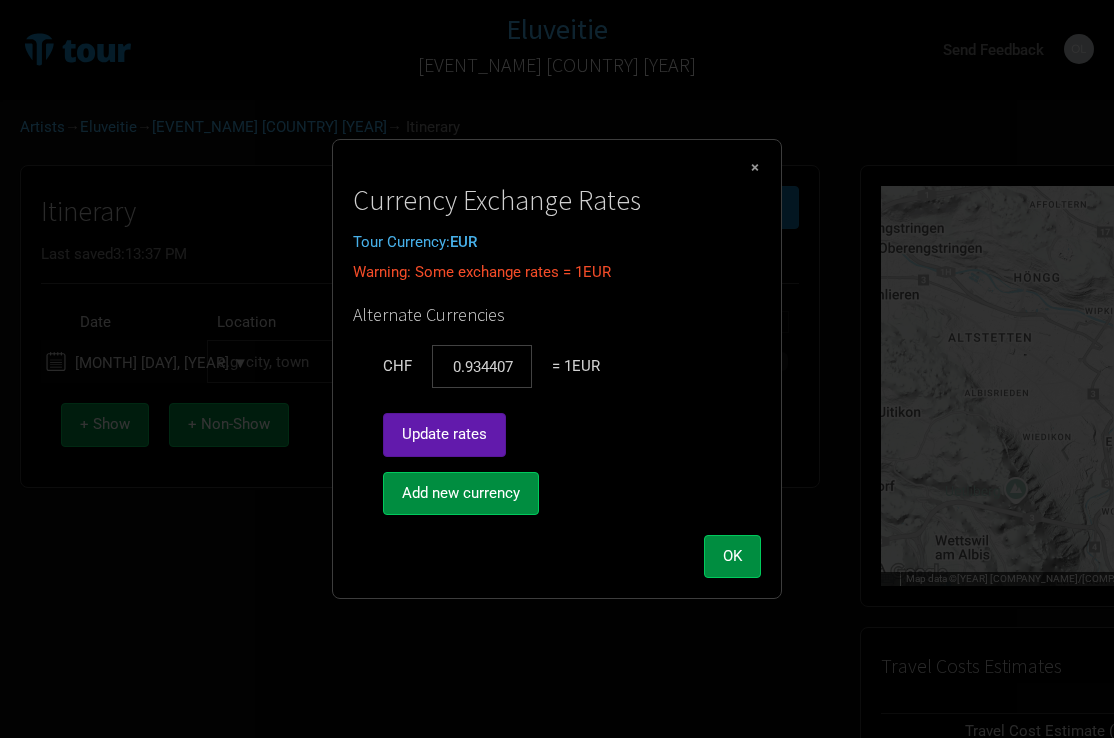 drag, startPoint x: 739, startPoint y: 553, endPoint x: 721, endPoint y: 556, distance: 18.248287 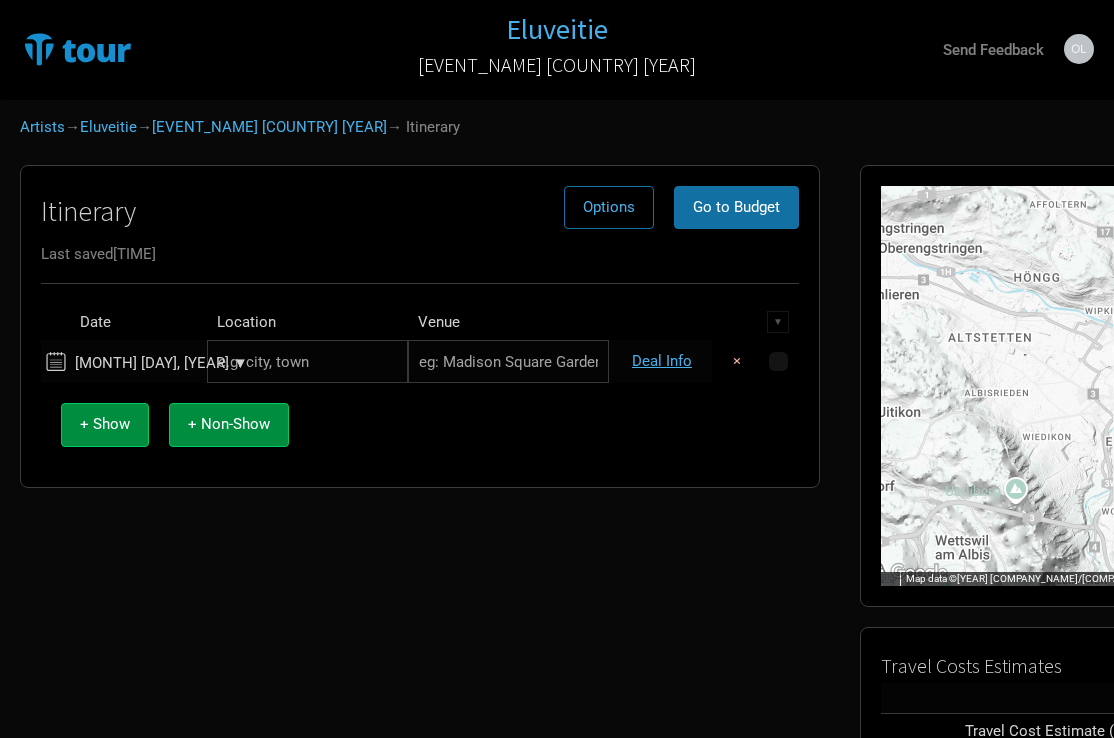 click on "[MONTH] [DAY], [YEAR]" at bounding box center [130, 363] 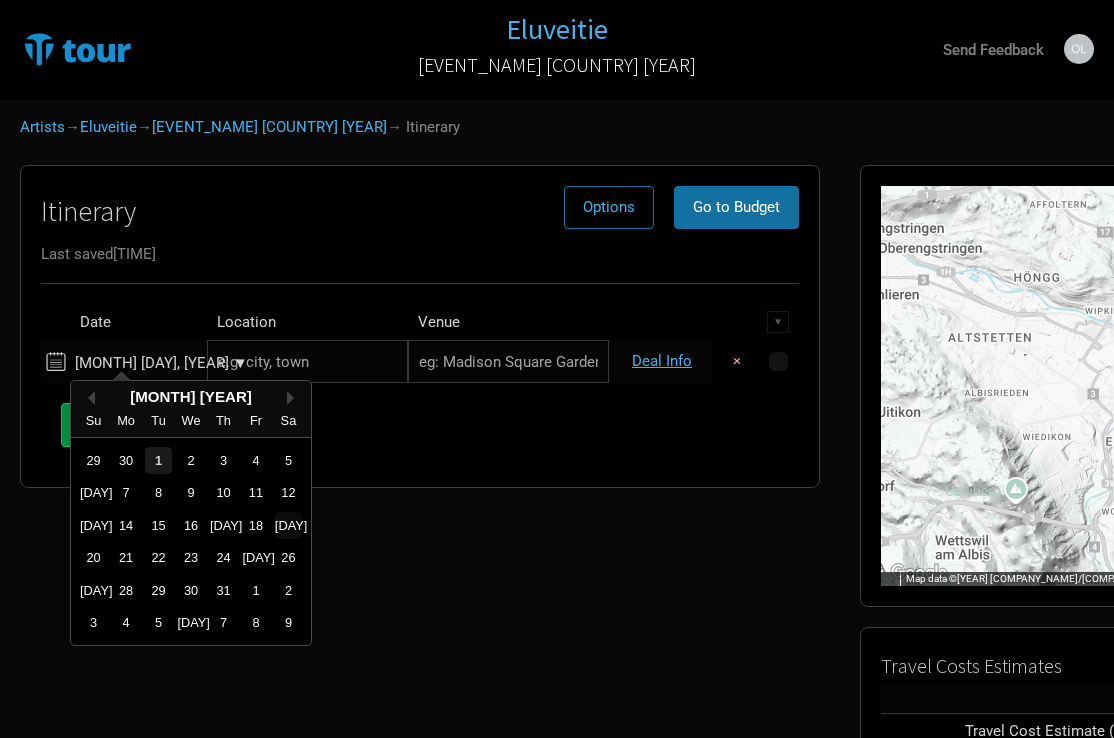 click on "[DAY]" at bounding box center (288, 525) 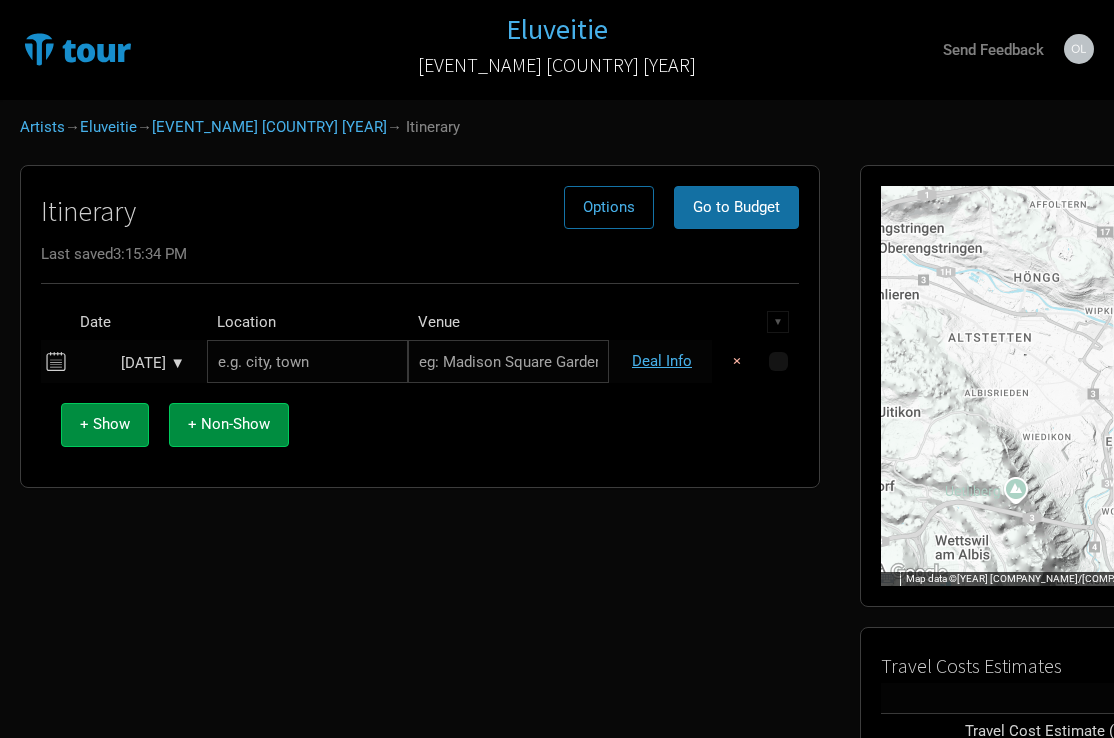 click at bounding box center (307, 361) 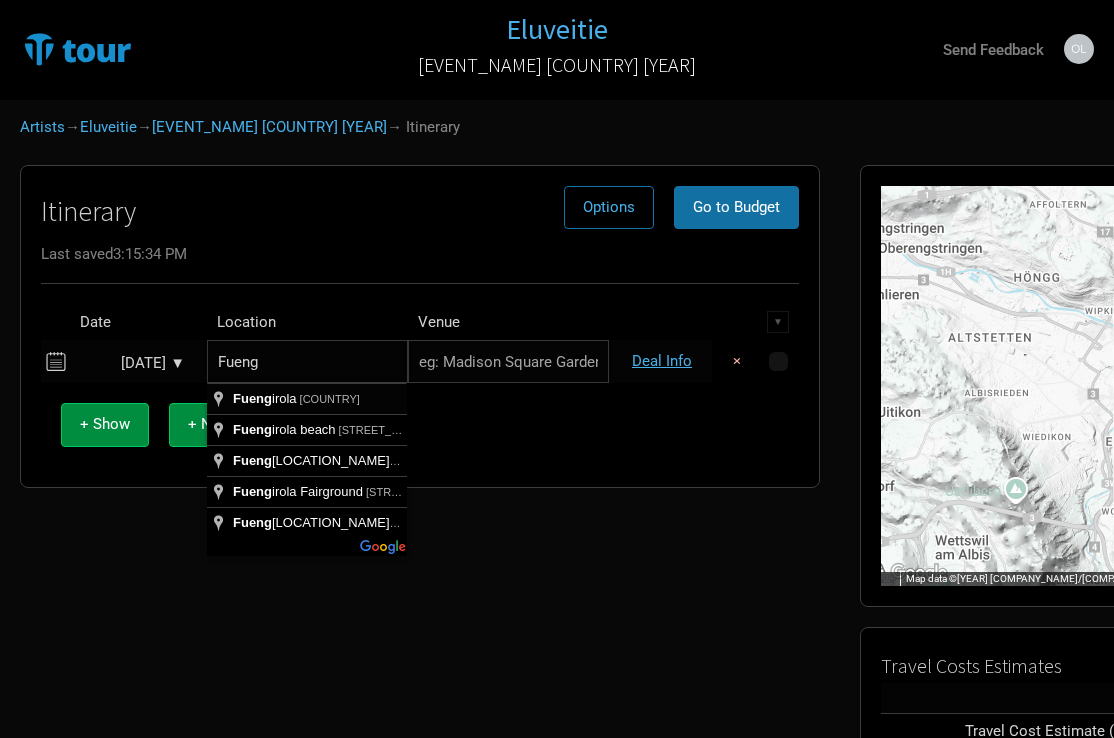 type on "Fueng" 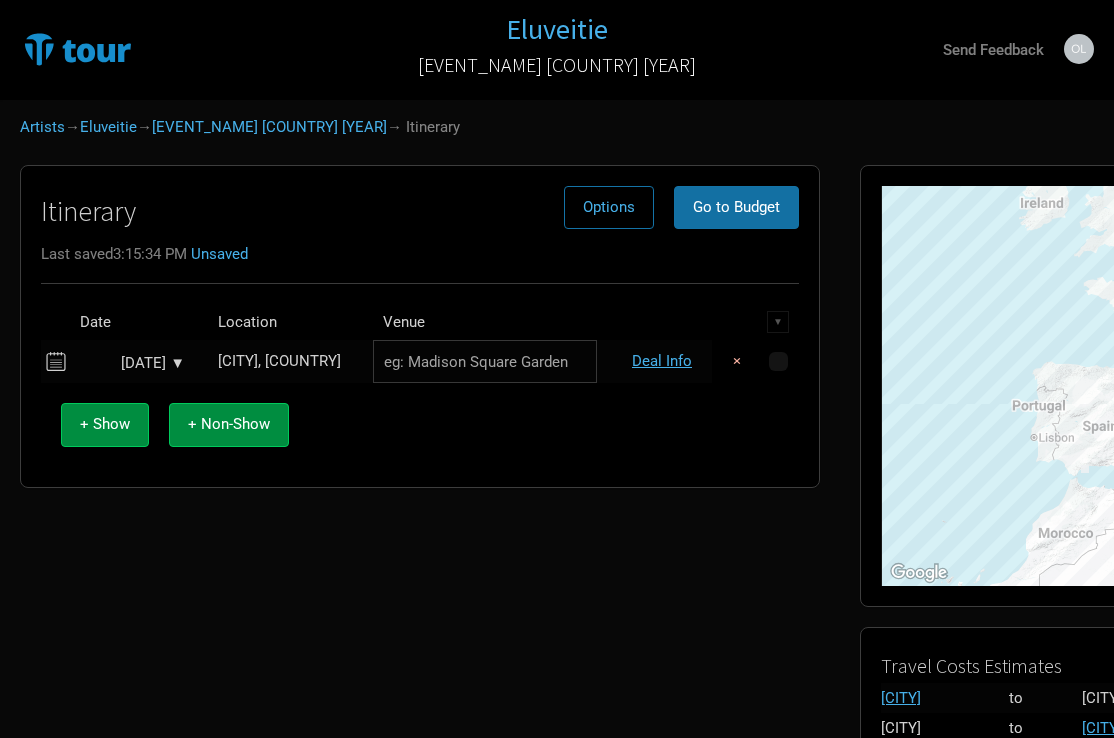 click at bounding box center (485, 361) 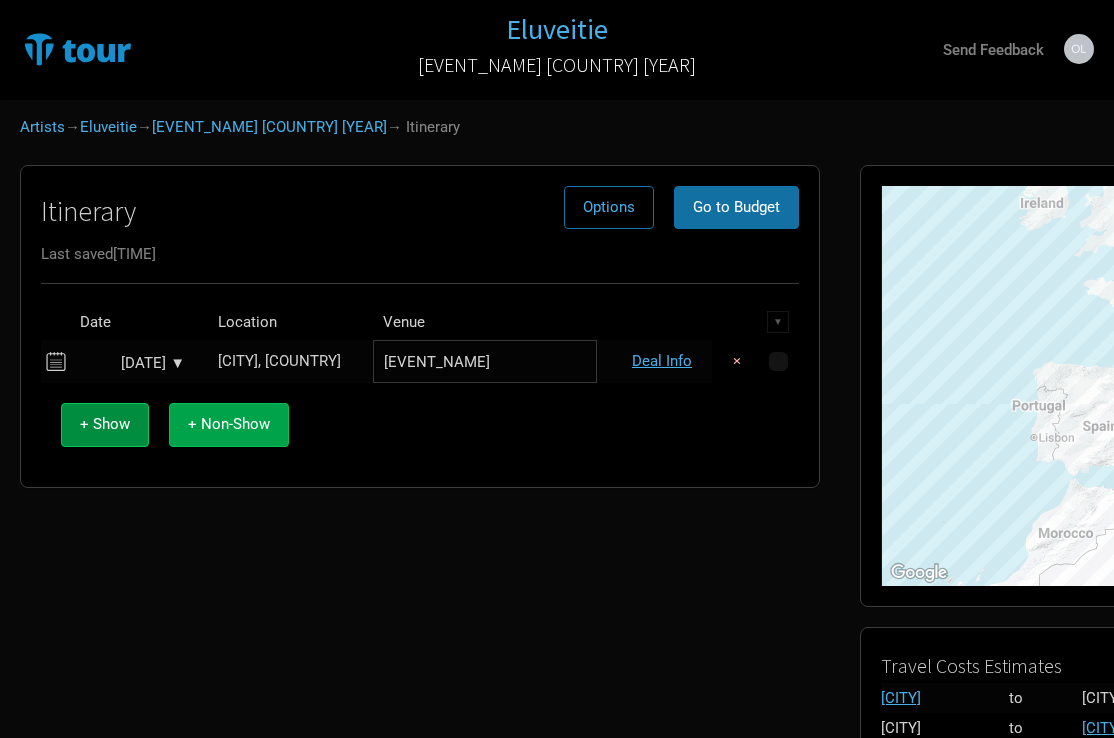 type on "[EVENT_NAME]" 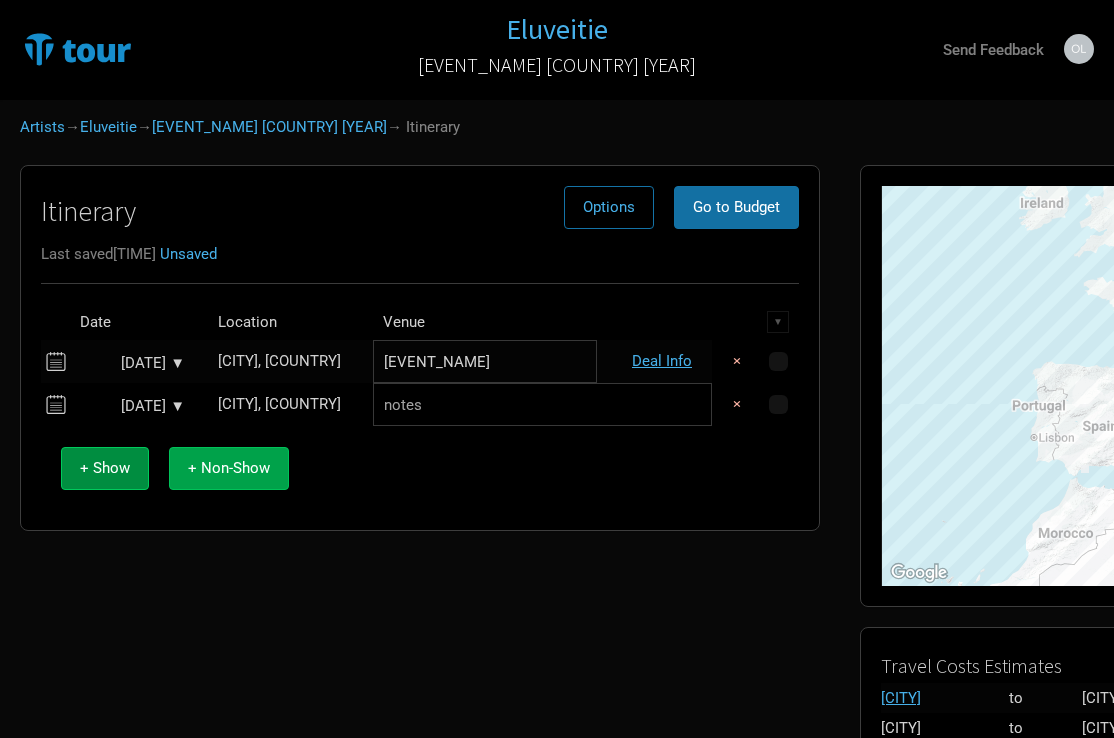 click on "+ Non-Show" at bounding box center (105, 468) 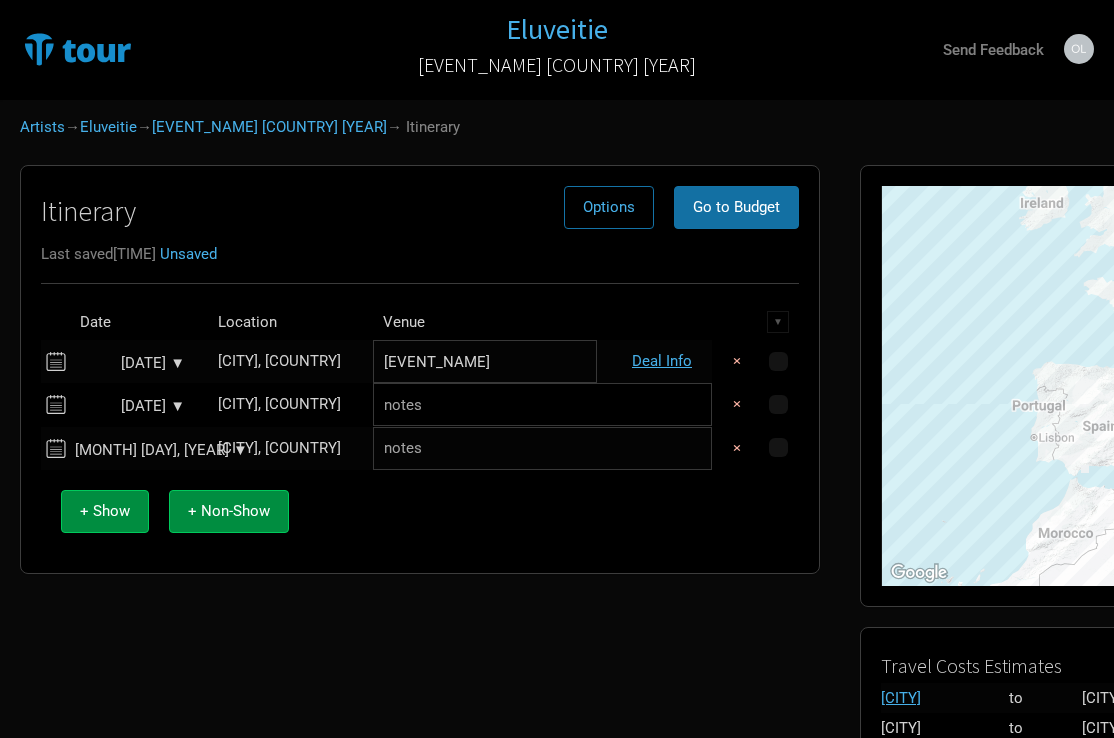 click on "[MONTH] [DAY], [YEAR] ▼" at bounding box center (130, 363) 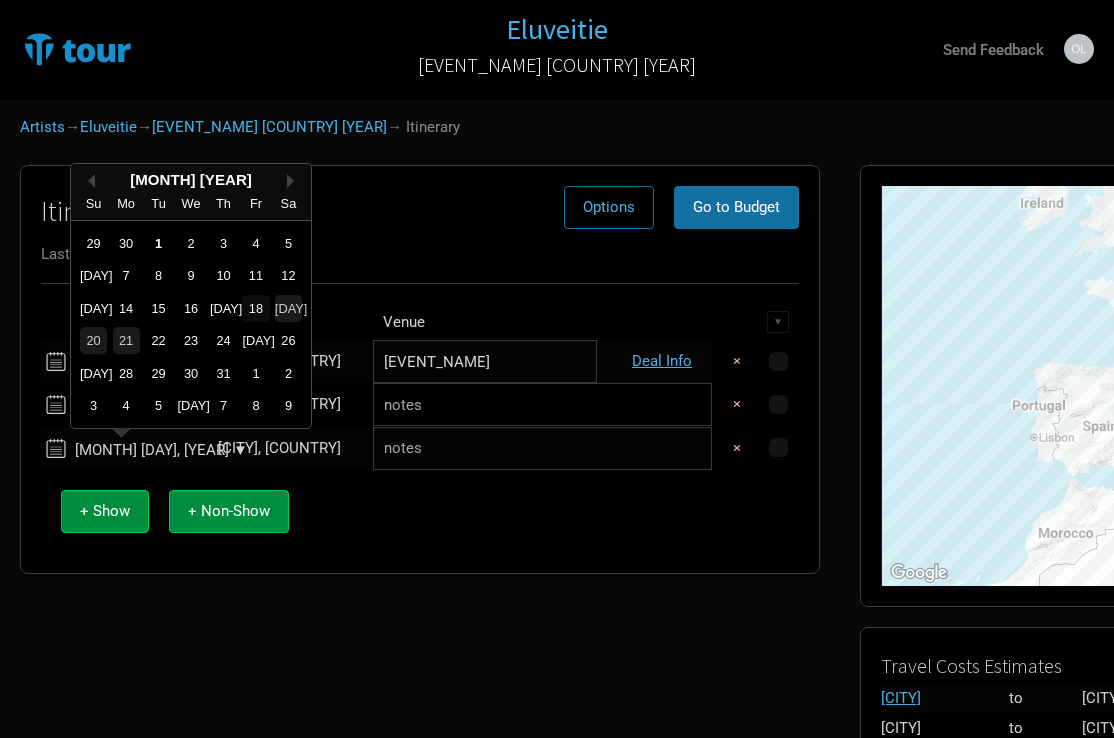 click on "18" at bounding box center [255, 308] 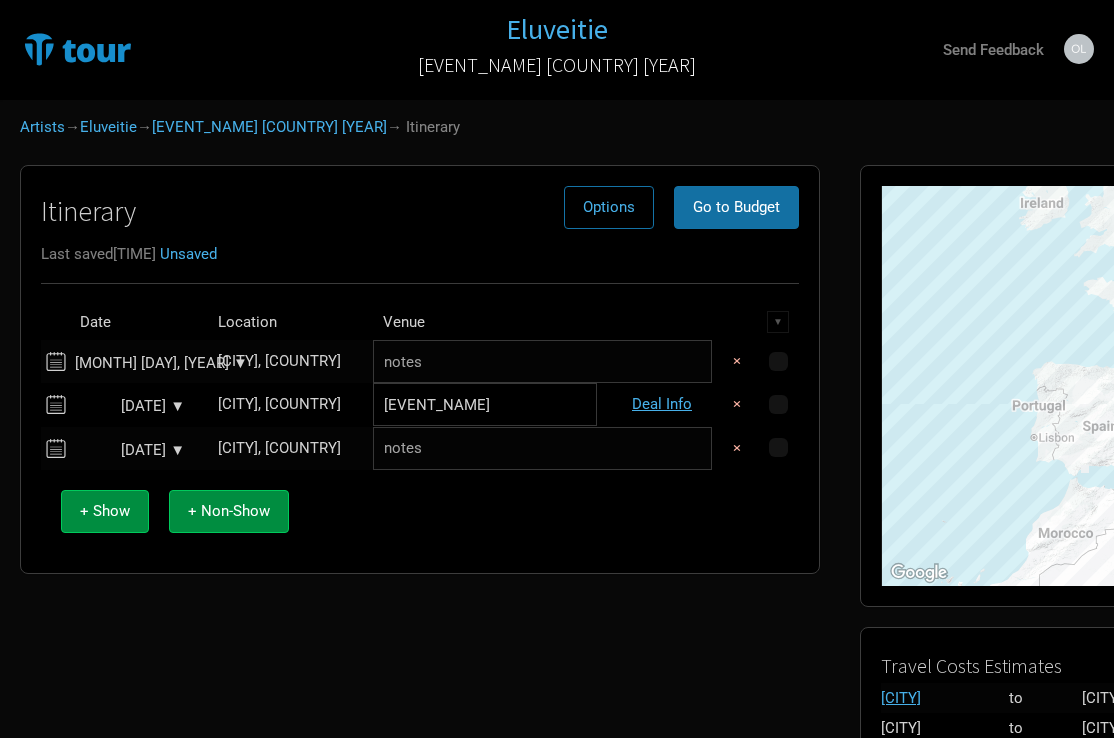 click at bounding box center [542, 361] 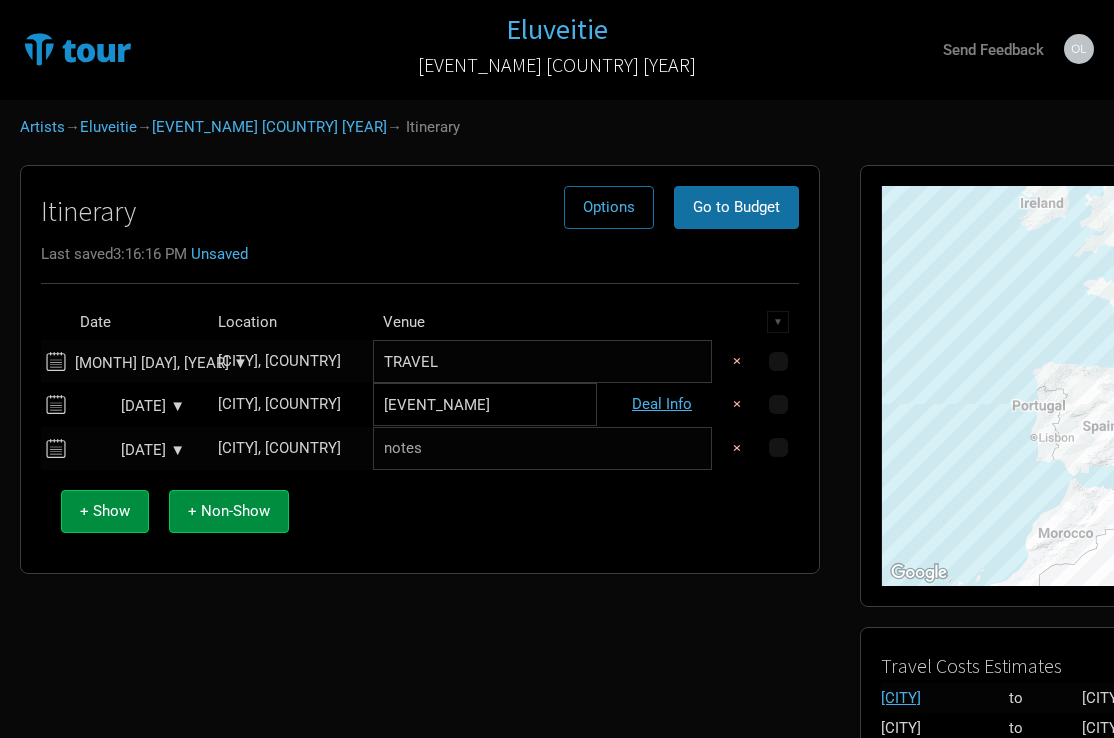 type on "TRAVEL" 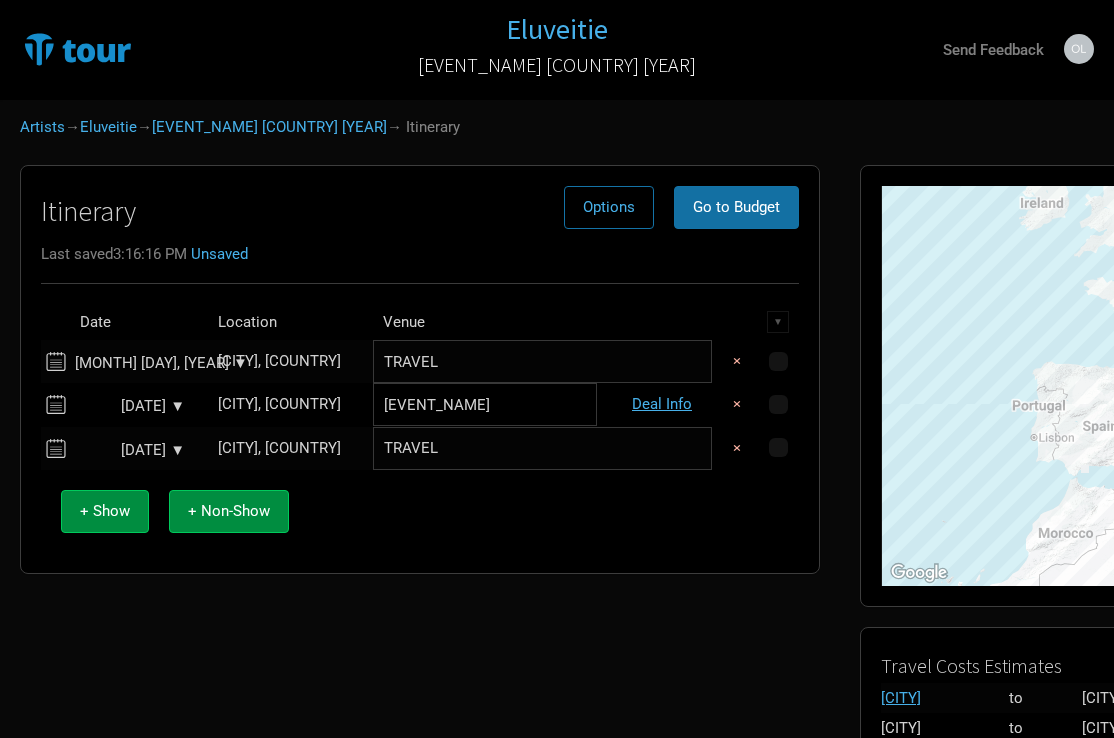 type on "TRAVEL" 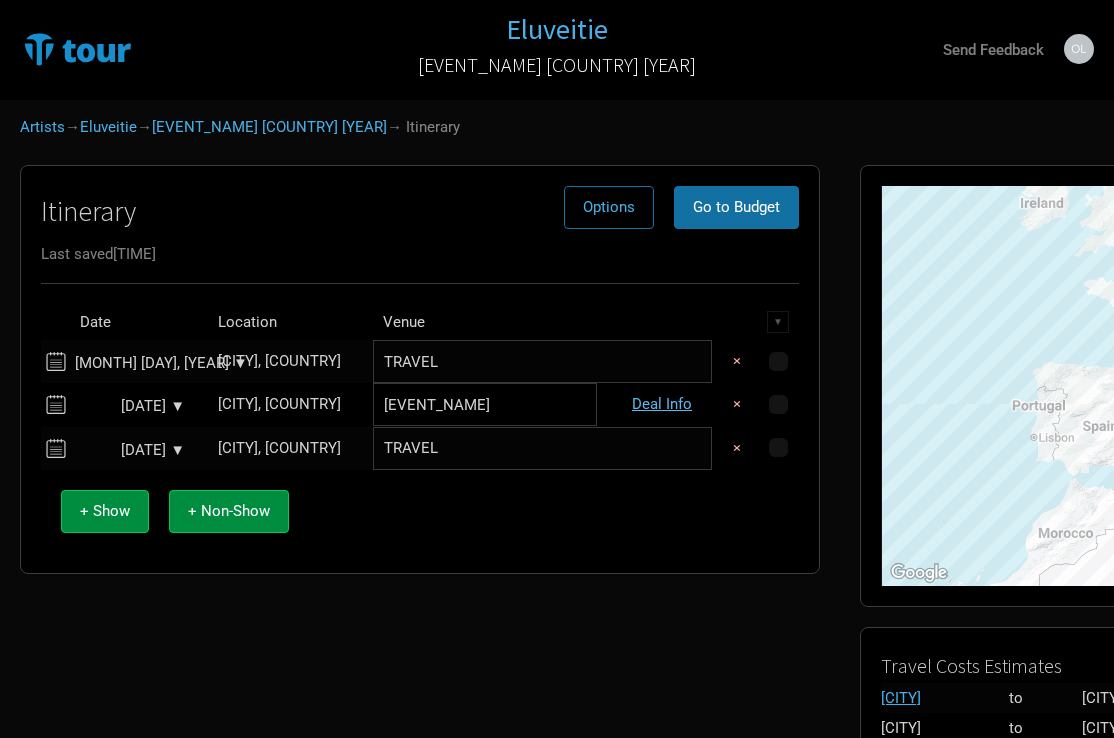 click on "Deal Info" at bounding box center (662, 404) 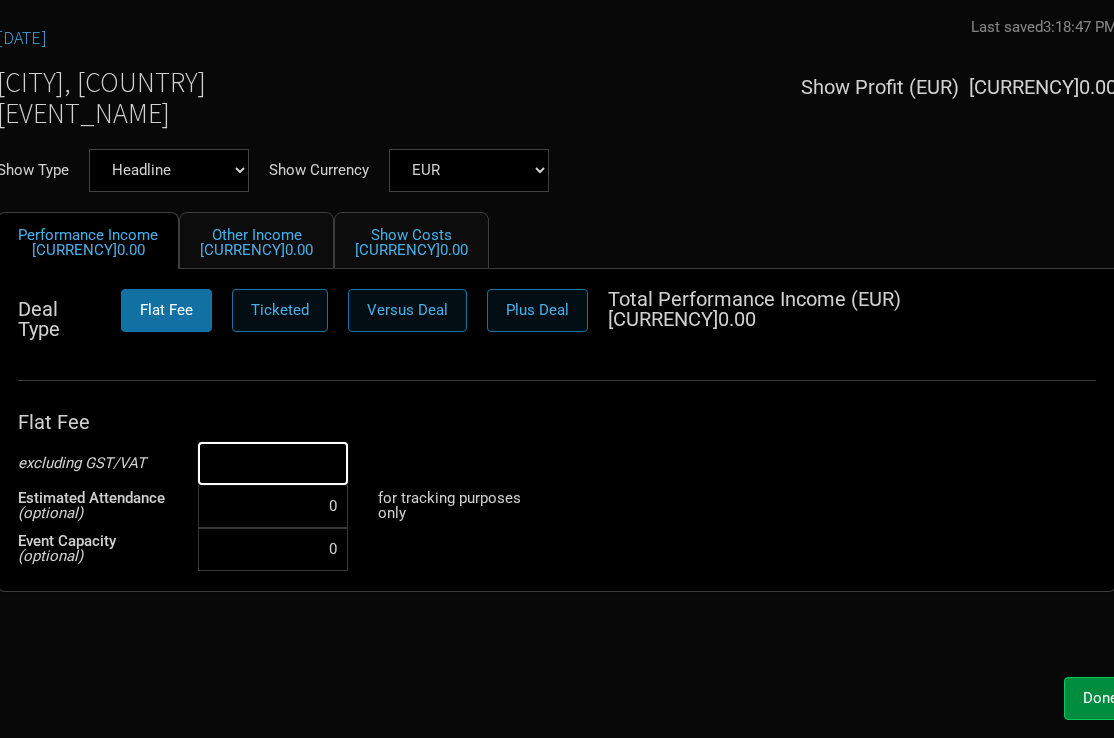 click at bounding box center (273, 463) 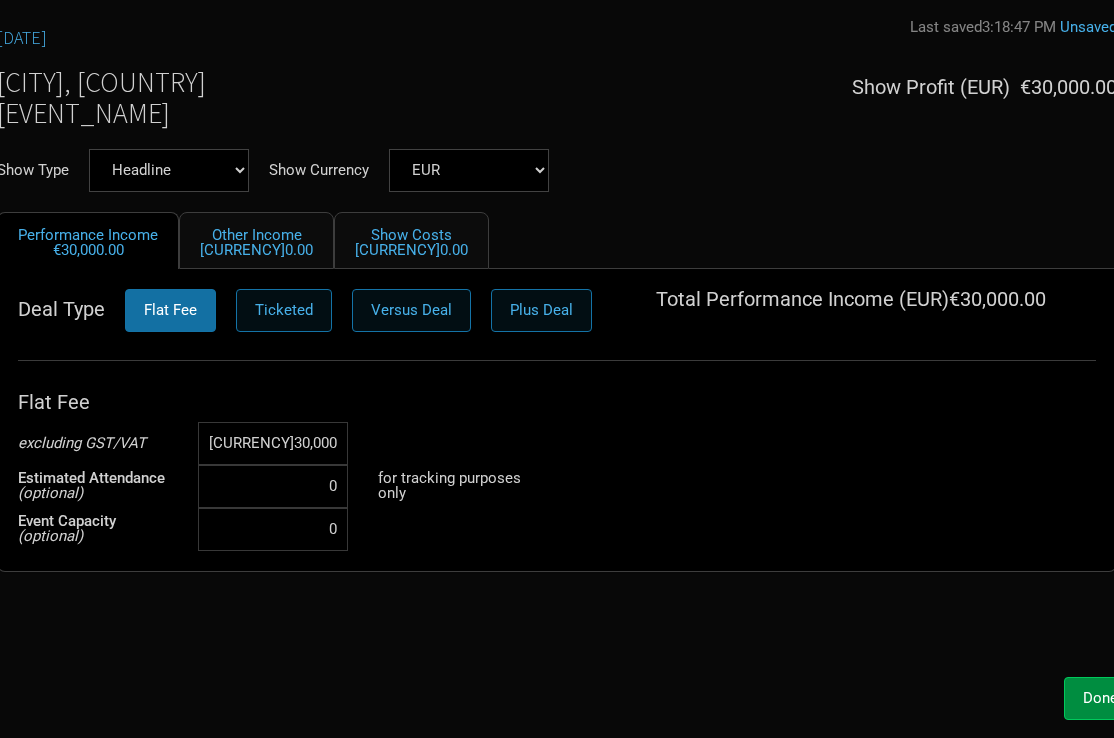 click on "[MONTH] [DAY], [YEAR] Last saved  3:18:47 PM   Unsaved [CITY], [COUNTRY] Sun & Thunder Festival Show Profit ( EUR ) €30,000.00 Show Type Headline Festival Corporate Support DJ Set Other Show Currency CHF EUR New ... Performance Income €30,000.00 Other Income €0.00 Show Costs €0.00 Deal Type Flat Fee Ticketed Versus Deal Plus Deal Total Performance Income ( EUR )  €30,000.00 Flat Fee excluding GST/VAT €30,000 Estimated Attendance (optional) 0 for tracking purposes only Event Capacity (optional) 0" at bounding box center (557, 342) 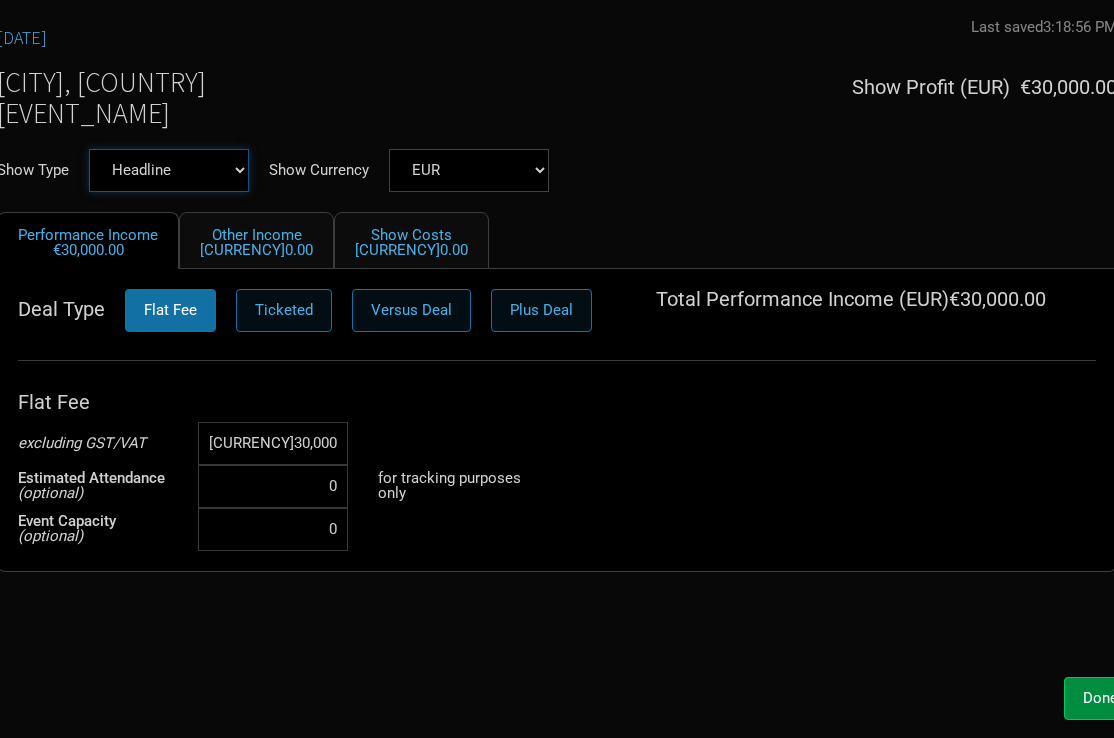 select on "Festival" 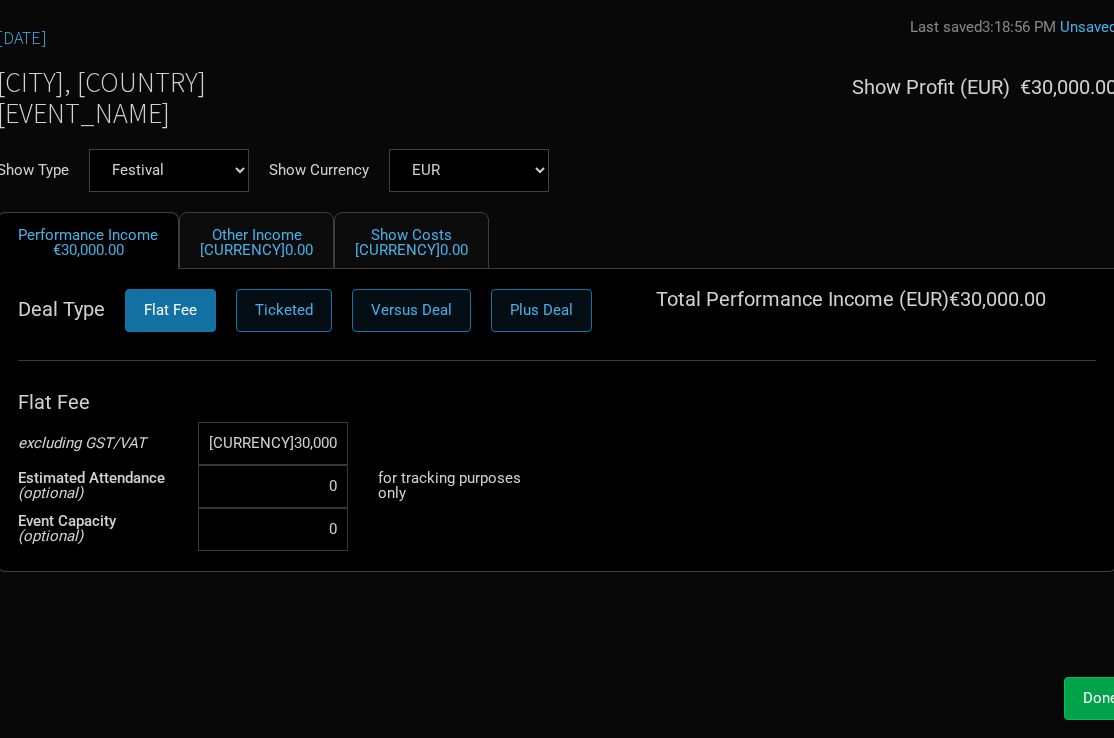 click on "Done" at bounding box center (1100, 698) 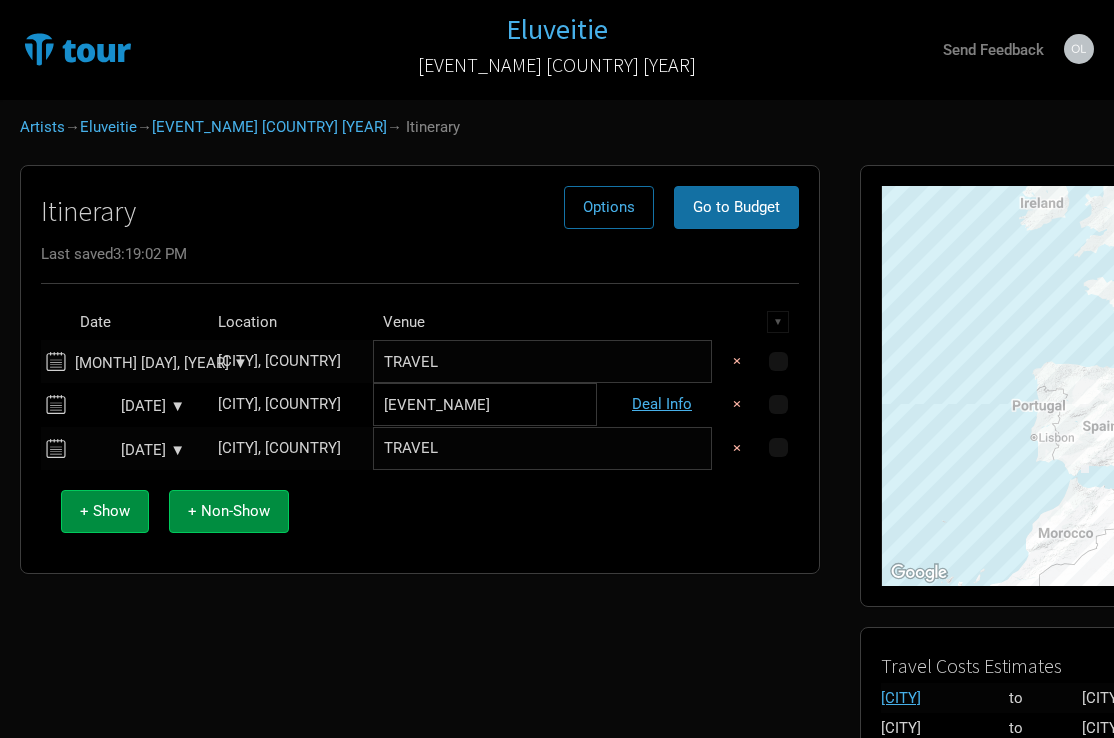 scroll, scrollTop: 0, scrollLeft: 0, axis: both 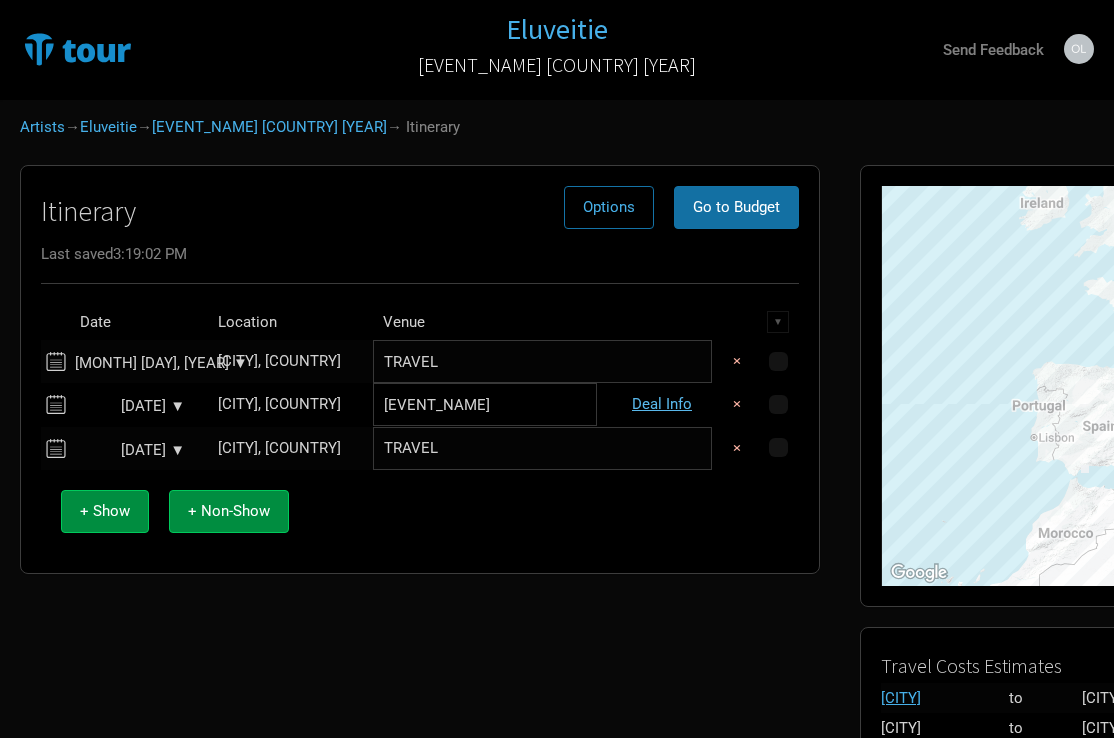 click on "Deal Info" at bounding box center [662, 404] 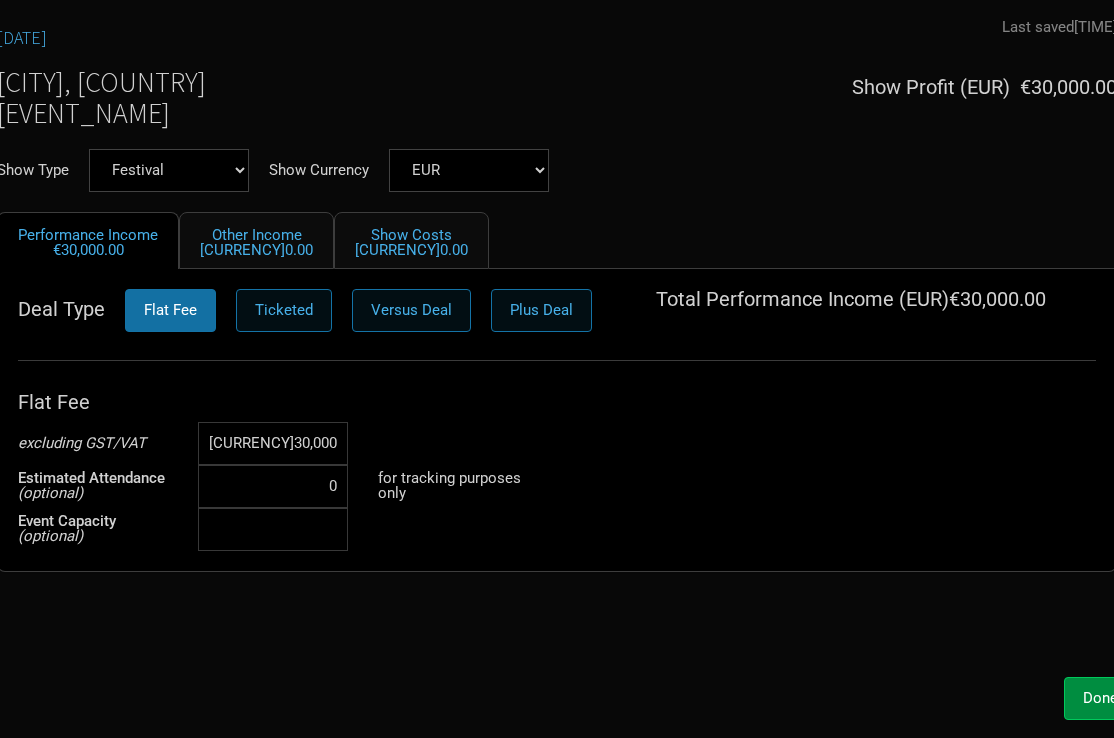 click at bounding box center [273, 443] 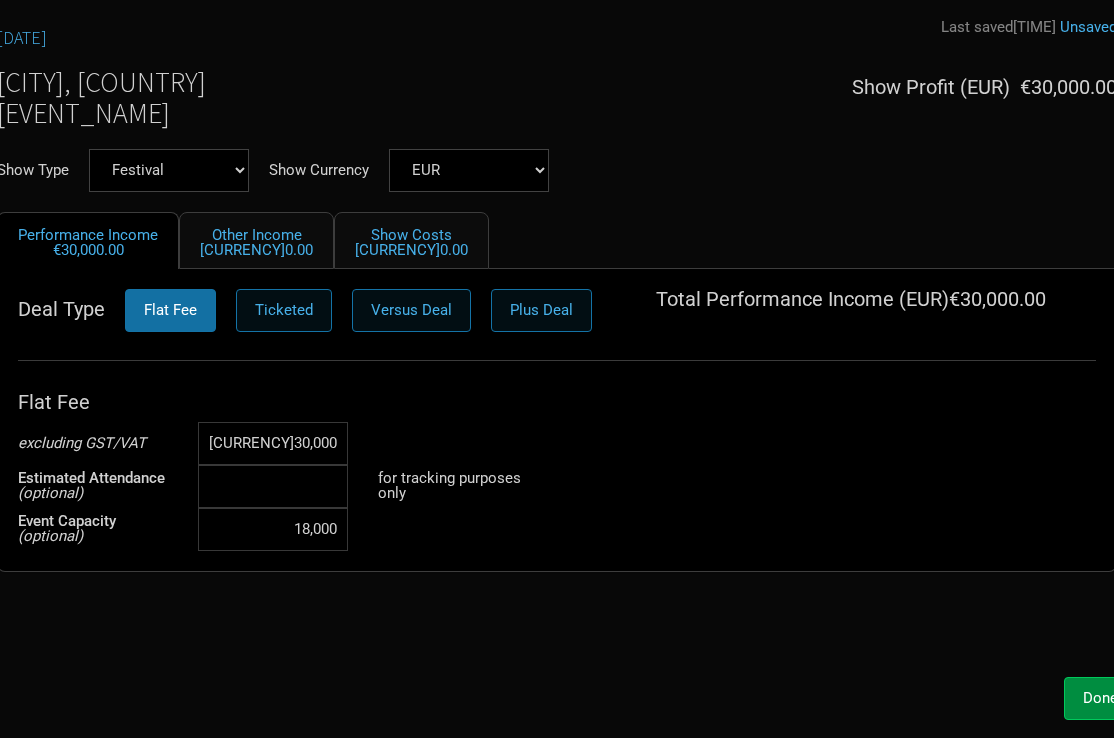 drag, startPoint x: 319, startPoint y: 488, endPoint x: 305, endPoint y: 498, distance: 17.20465 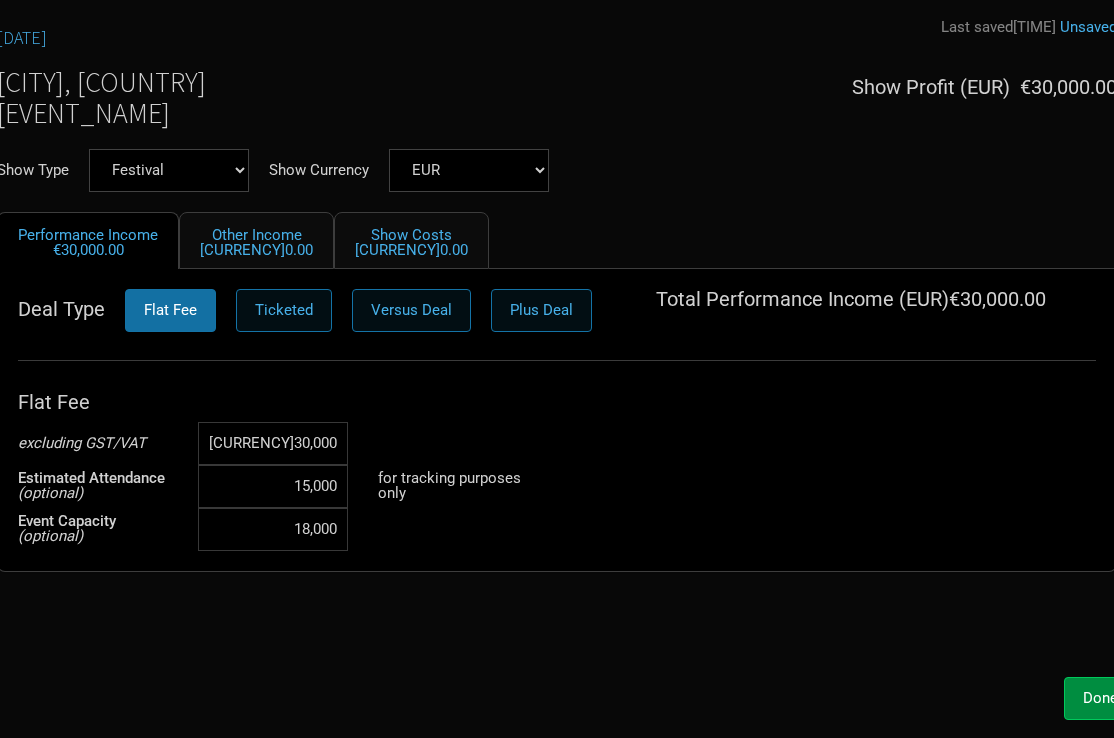 scroll, scrollTop: 20, scrollLeft: 89, axis: both 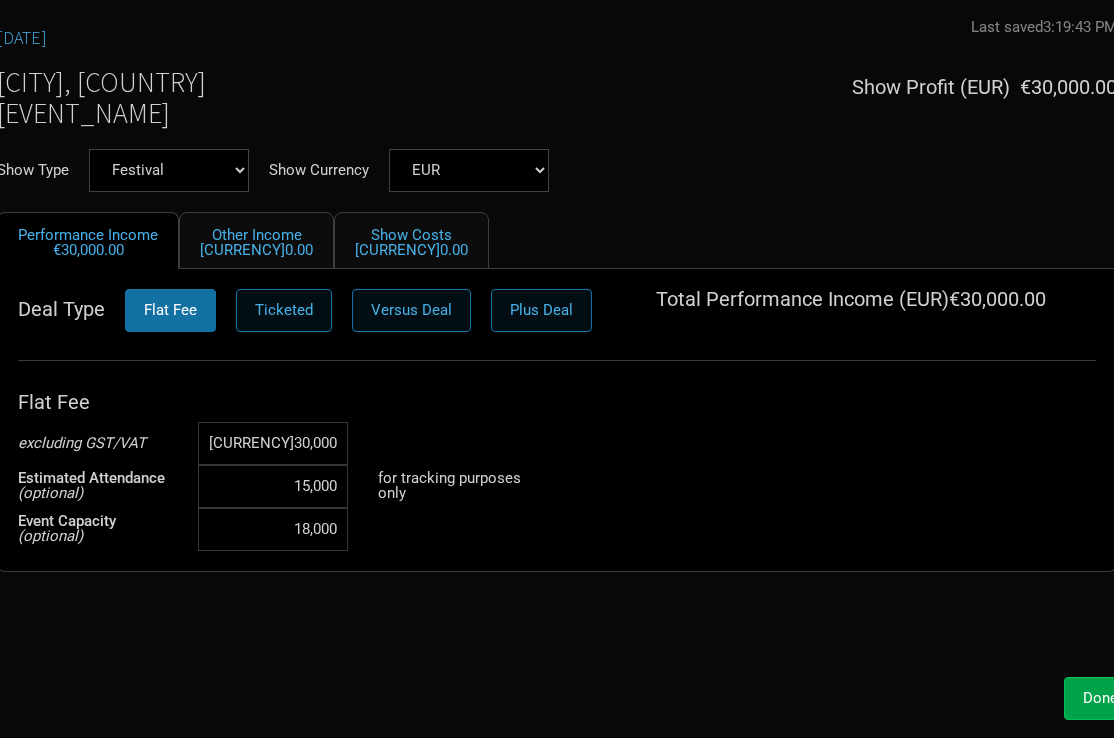 click on "Done" at bounding box center (1100, 698) 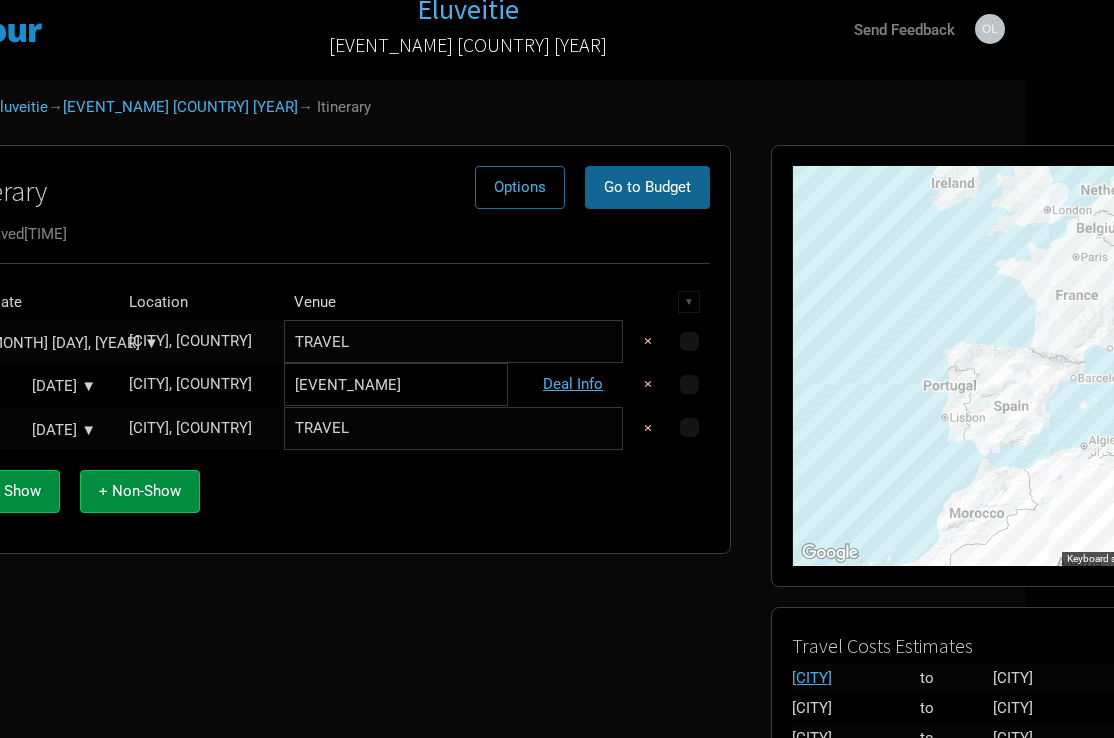click on "Go to Budget" at bounding box center (647, 187) 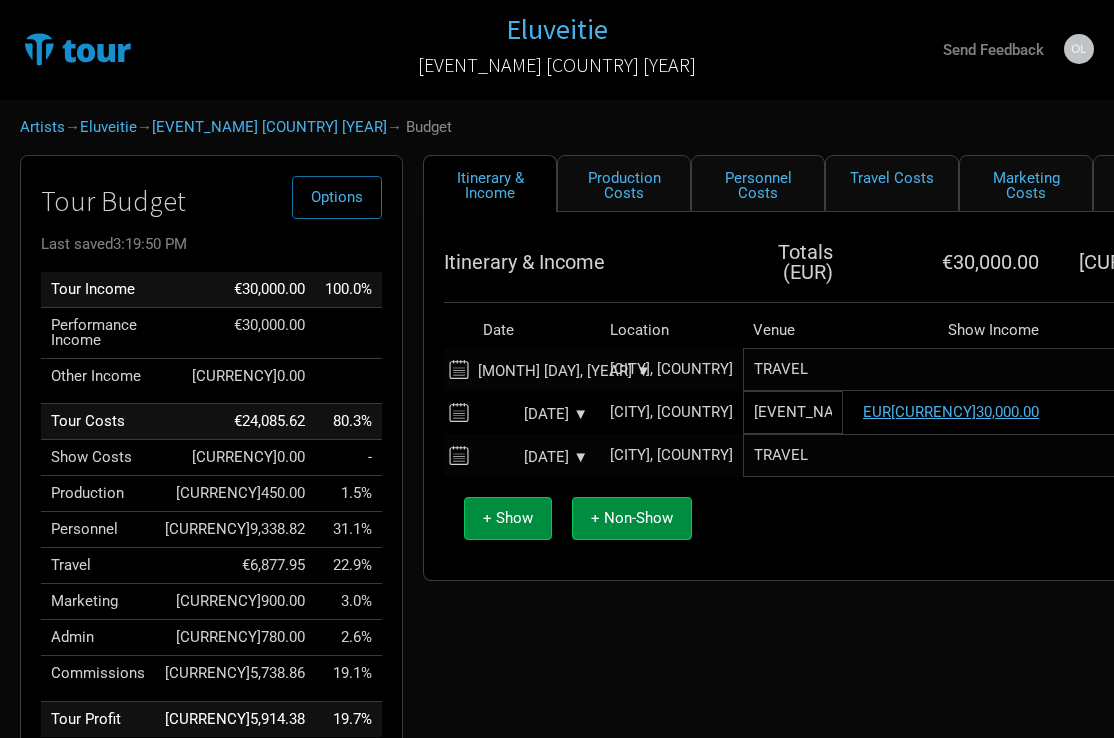 scroll, scrollTop: 0, scrollLeft: 0, axis: both 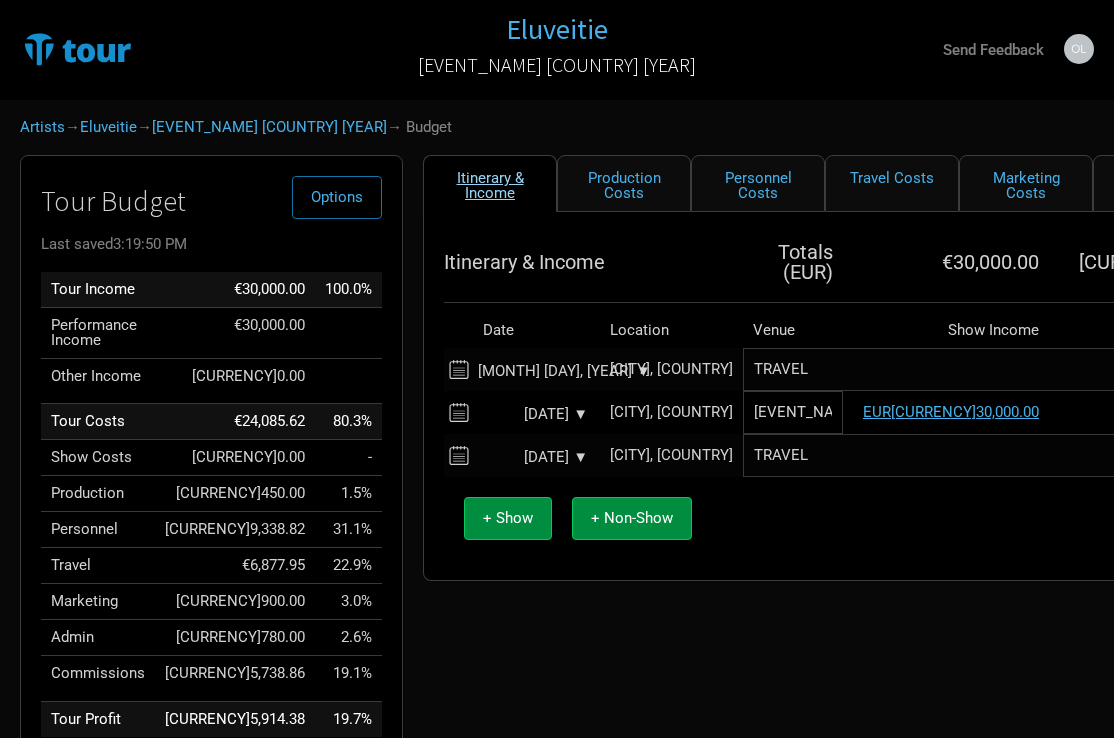 click on "Itinerary & Income" at bounding box center [490, 183] 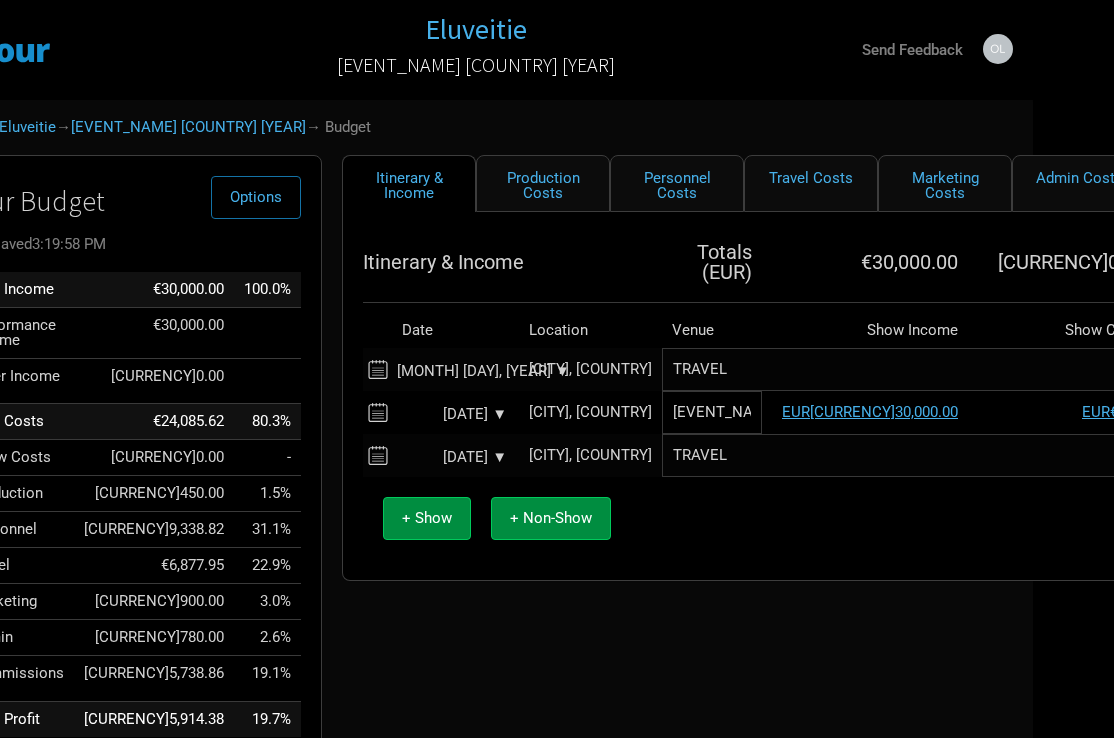 scroll, scrollTop: 0, scrollLeft: 84, axis: horizontal 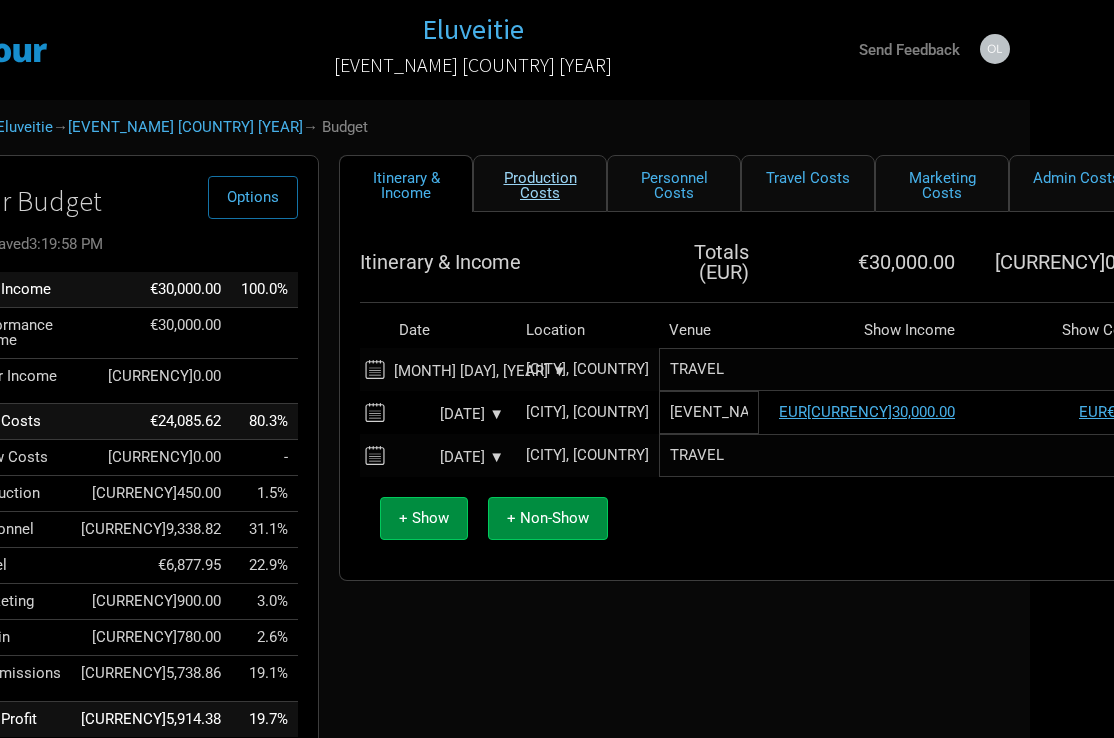 click on "Production Costs" at bounding box center (540, 183) 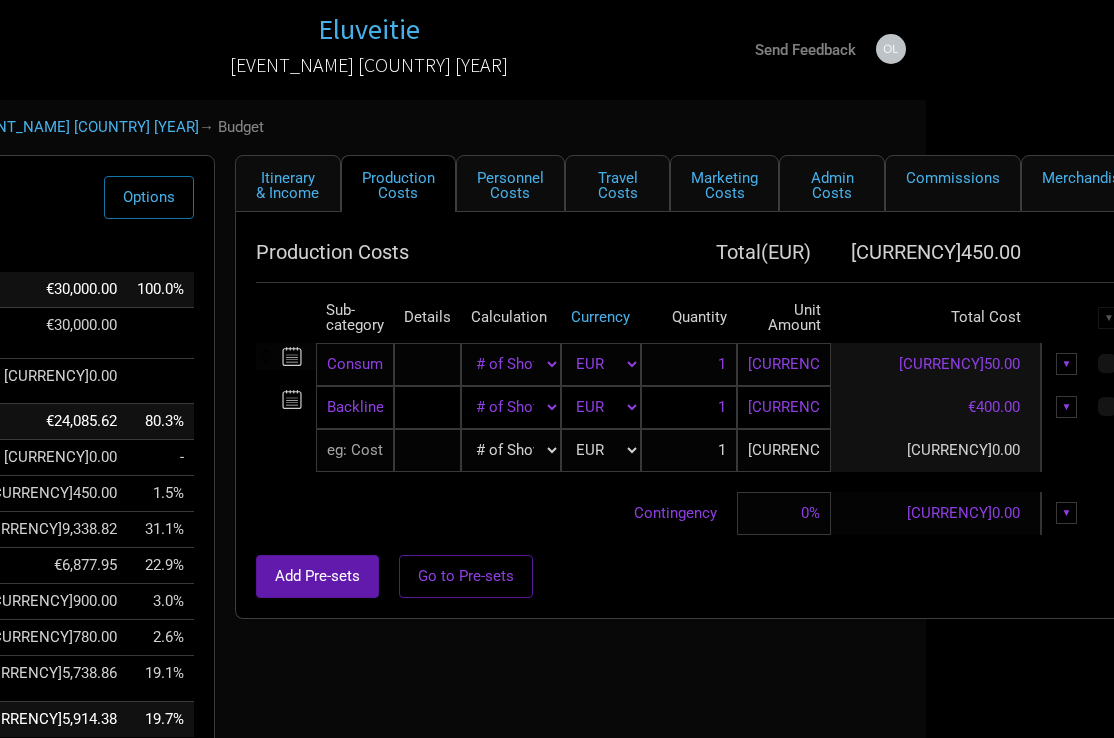 scroll, scrollTop: 0, scrollLeft: 187, axis: horizontal 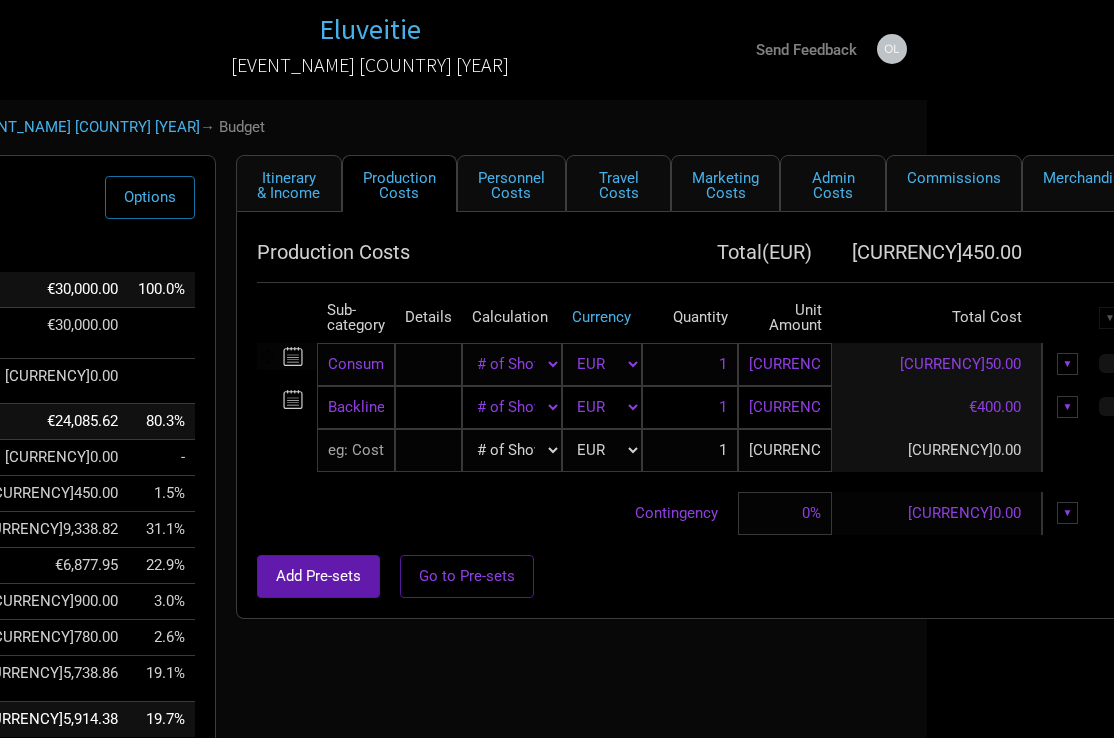 click on "▼" at bounding box center (1068, 364) 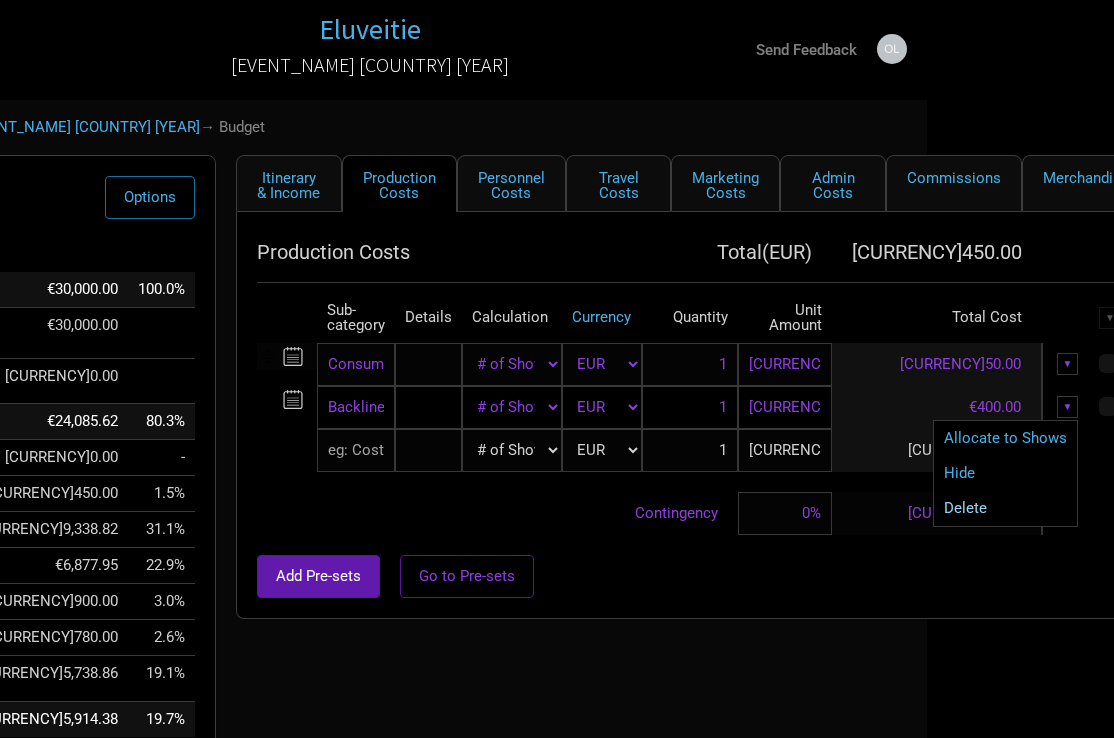 click on "Delete" at bounding box center (1005, 438) 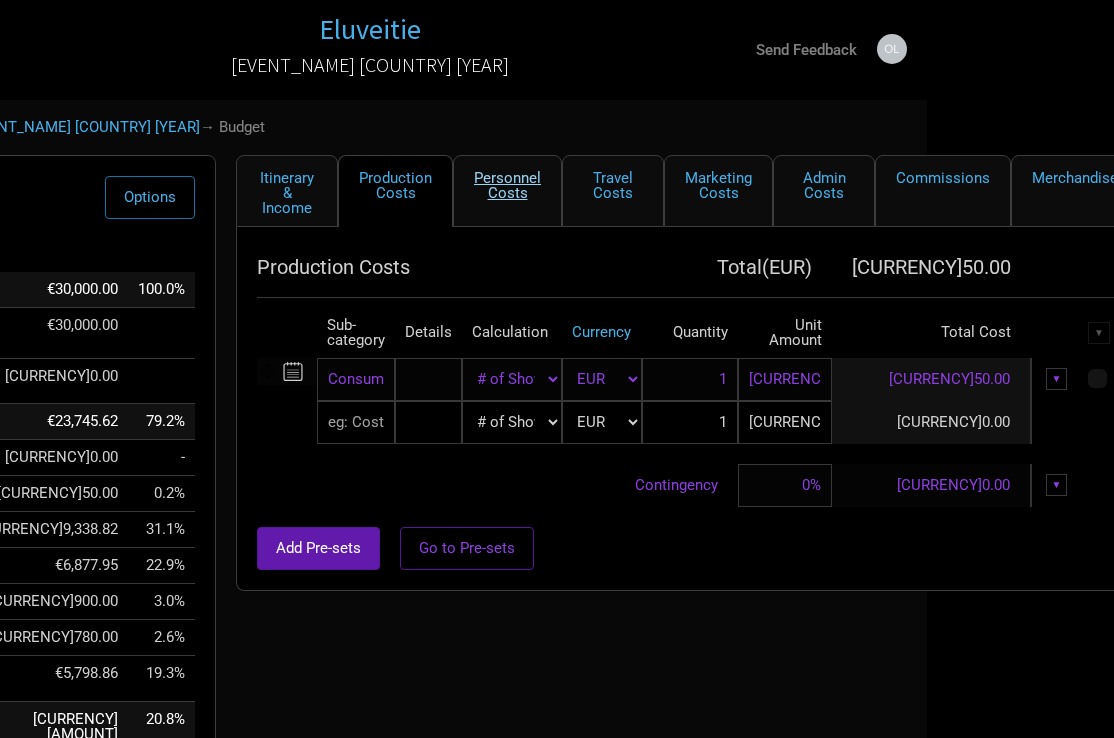 click on "Personnel Costs" at bounding box center (507, 191) 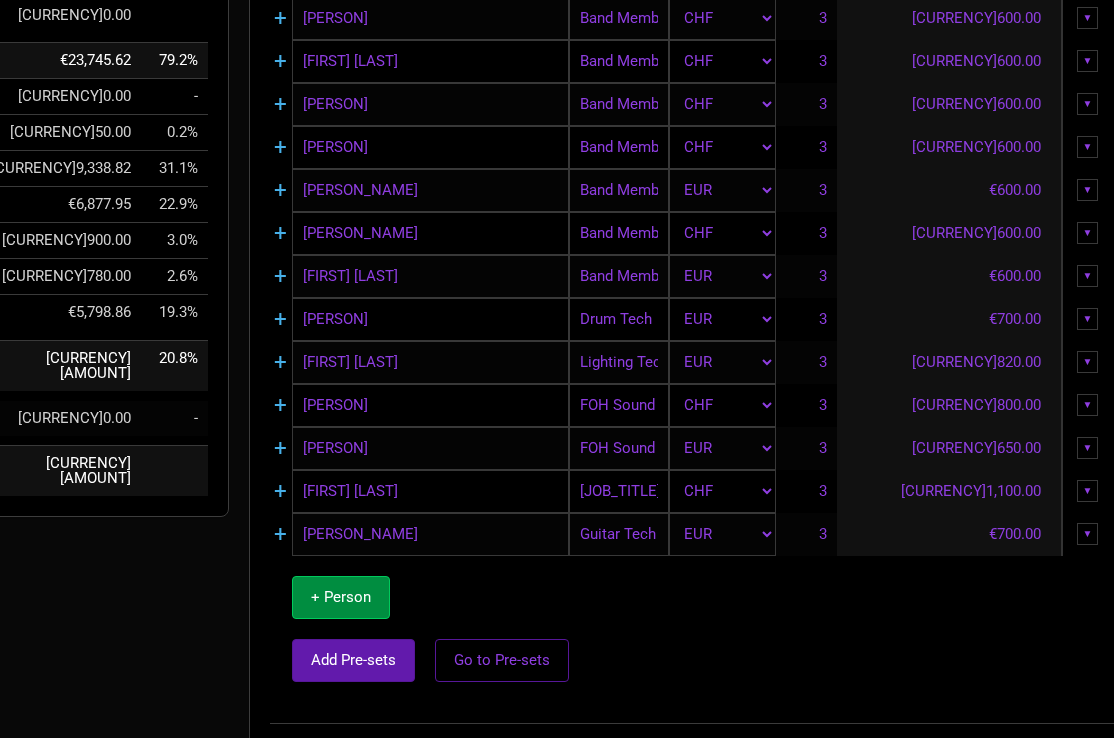 scroll, scrollTop: 369, scrollLeft: 174, axis: both 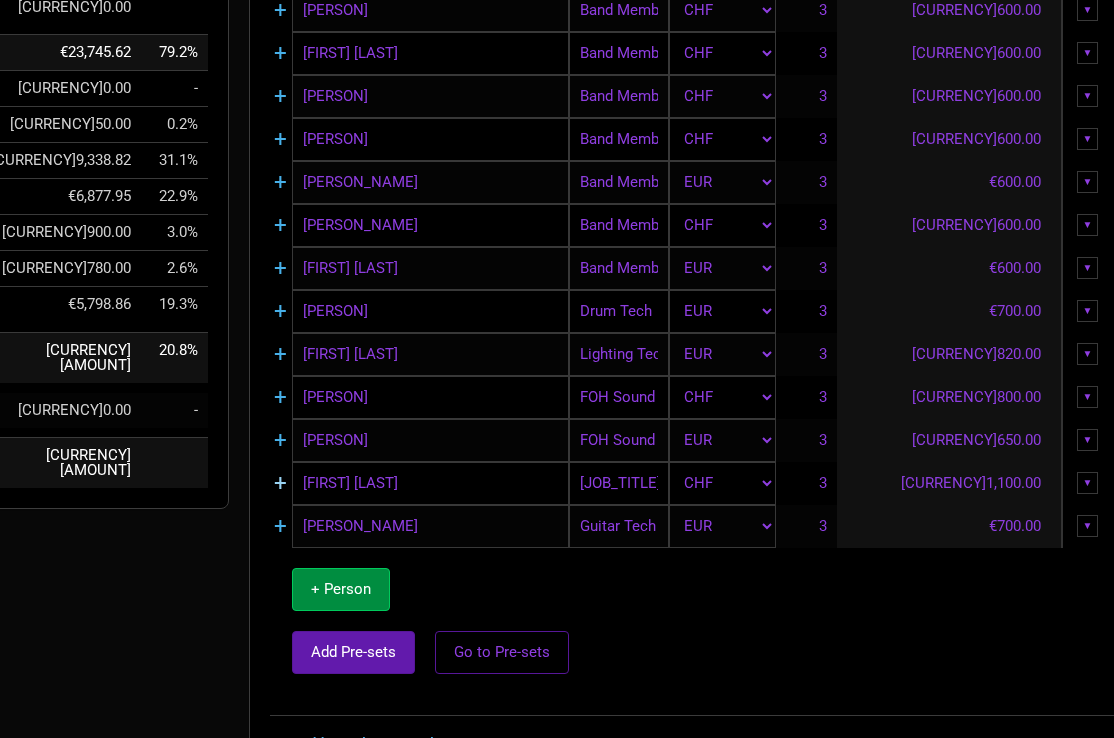 click on "+" at bounding box center (280, 10) 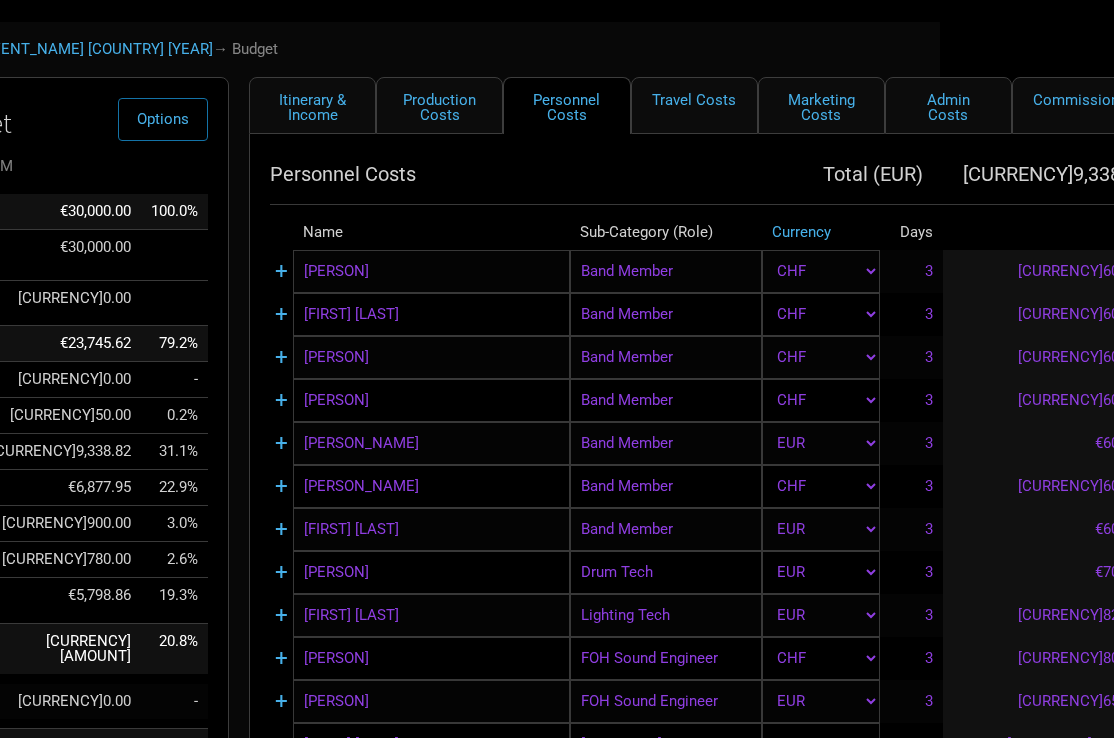 scroll, scrollTop: 107, scrollLeft: 174, axis: both 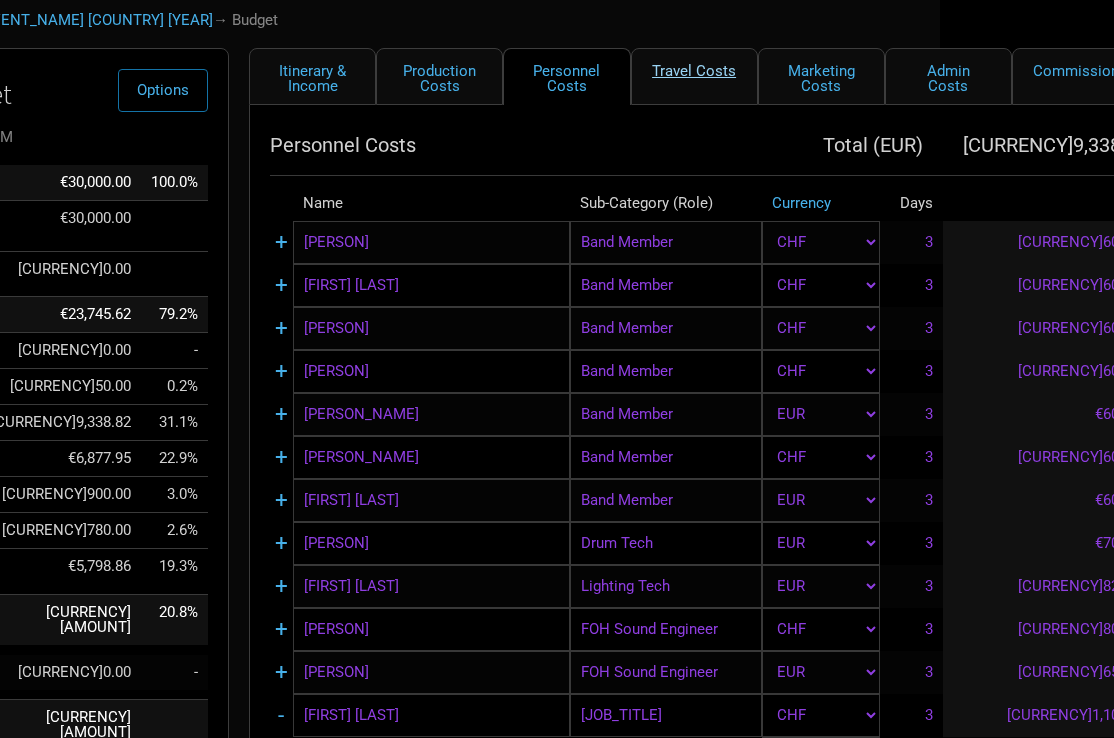 click on "Travel Costs" at bounding box center (694, 76) 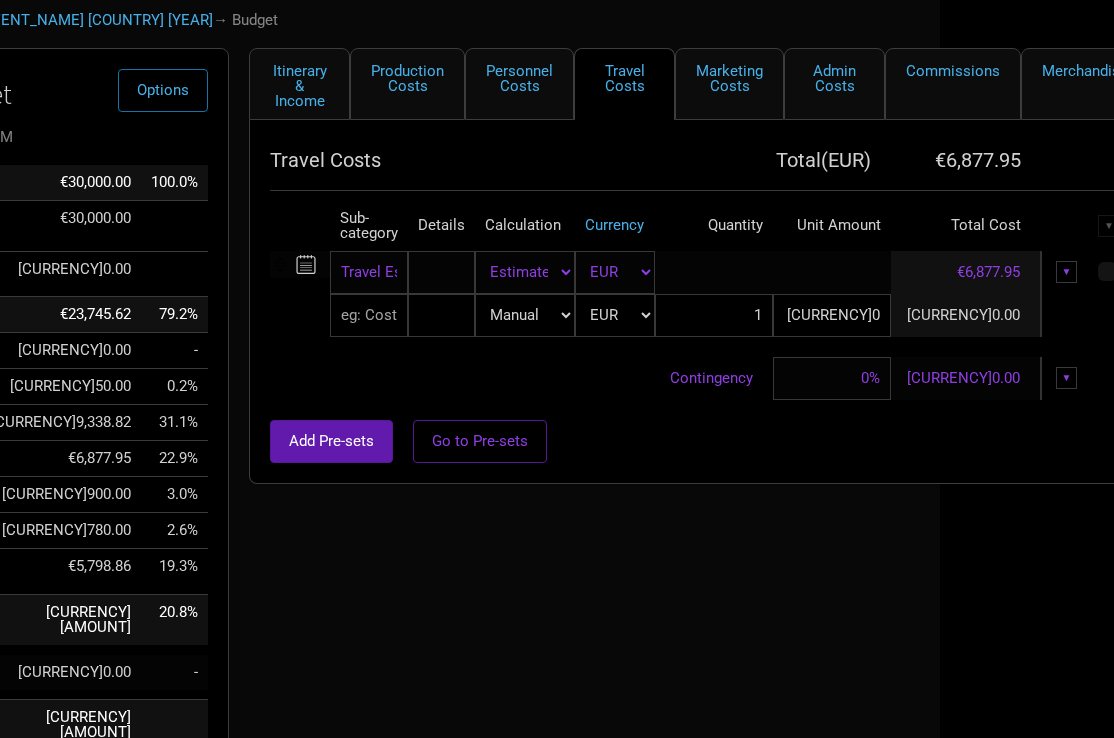 click at bounding box center (369, 272) 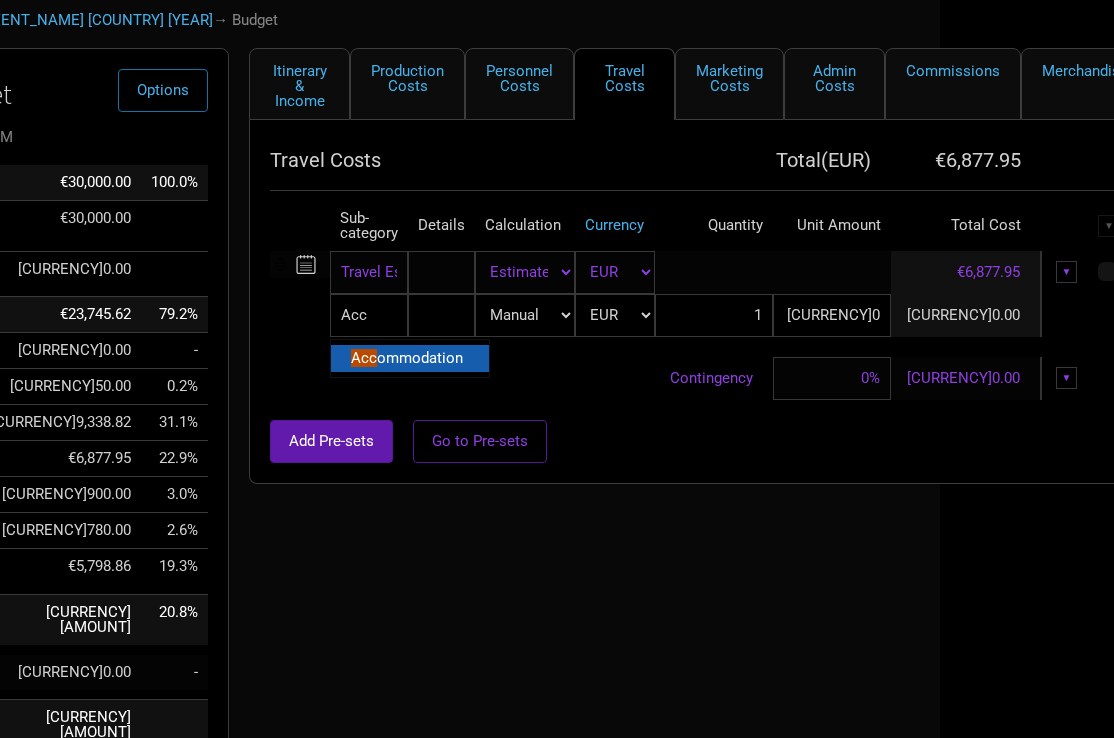 click on "ommodation" at bounding box center (420, 358) 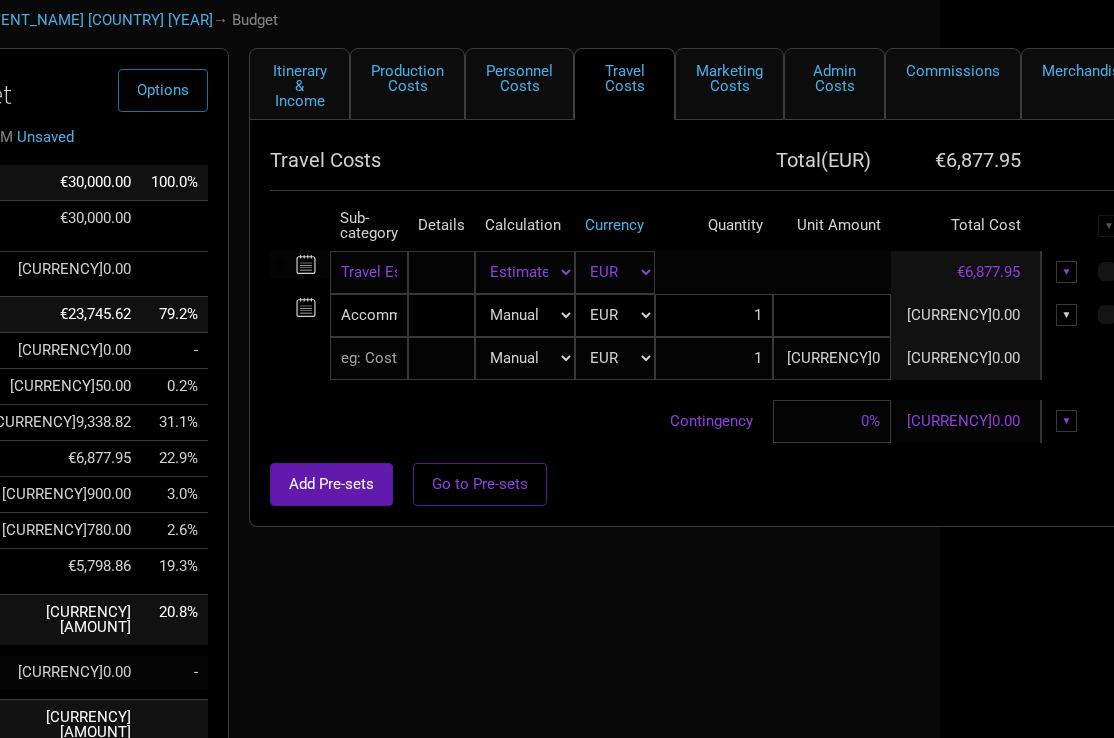 click at bounding box center (832, 315) 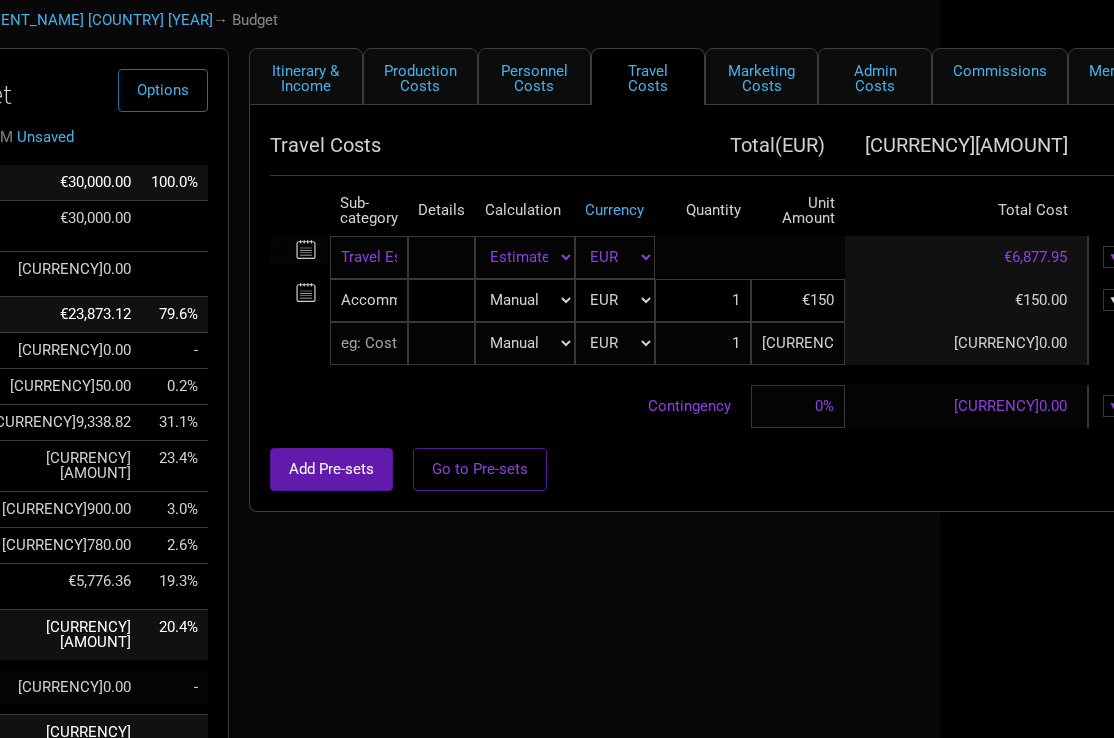 type on "€150" 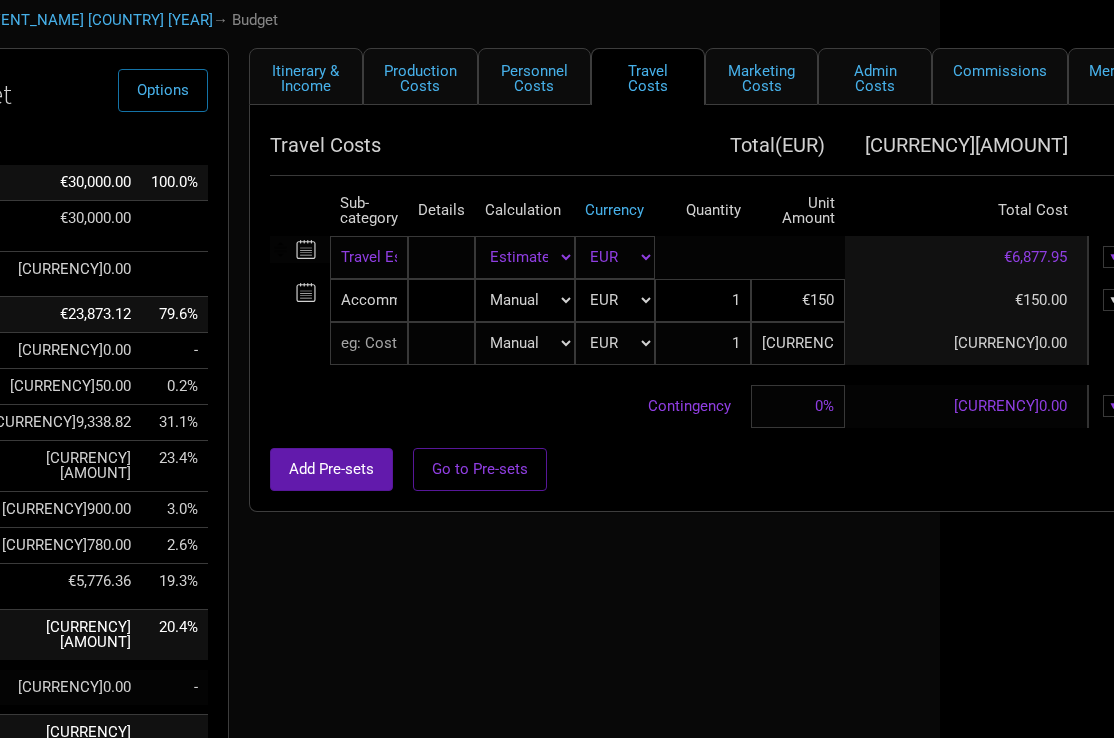 click on "1" at bounding box center (703, 300) 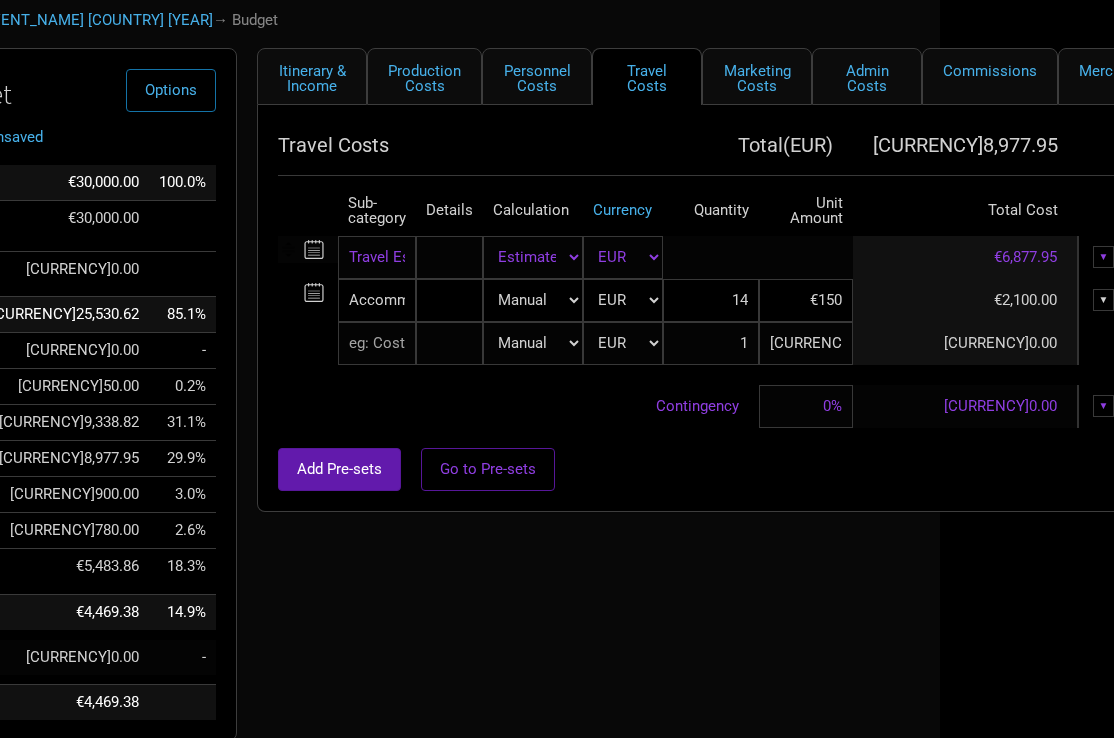 type on "14" 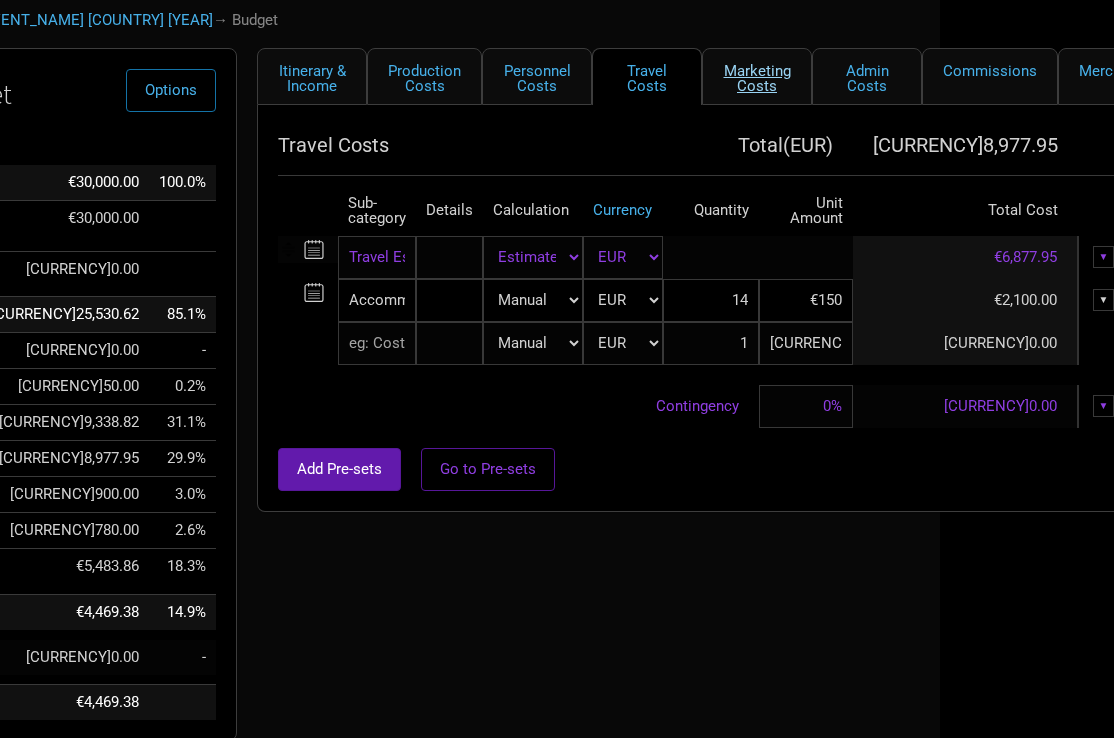 click on "Marketing Costs" at bounding box center (757, 76) 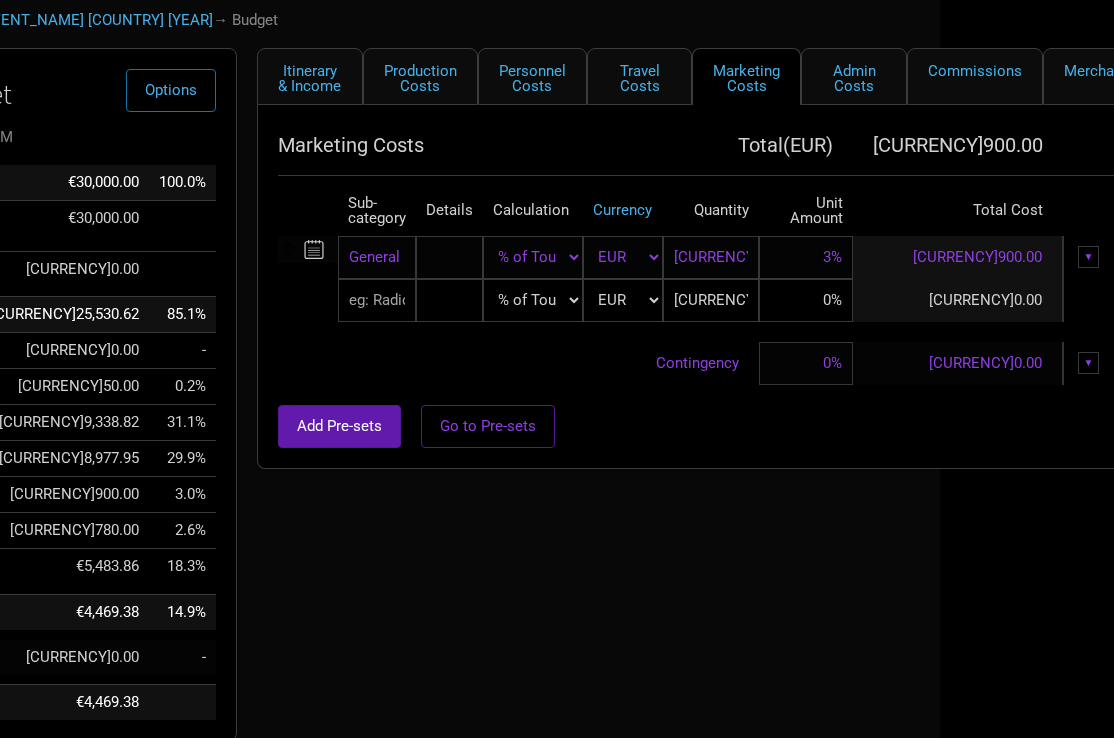 click on "▼" at bounding box center (1089, 257) 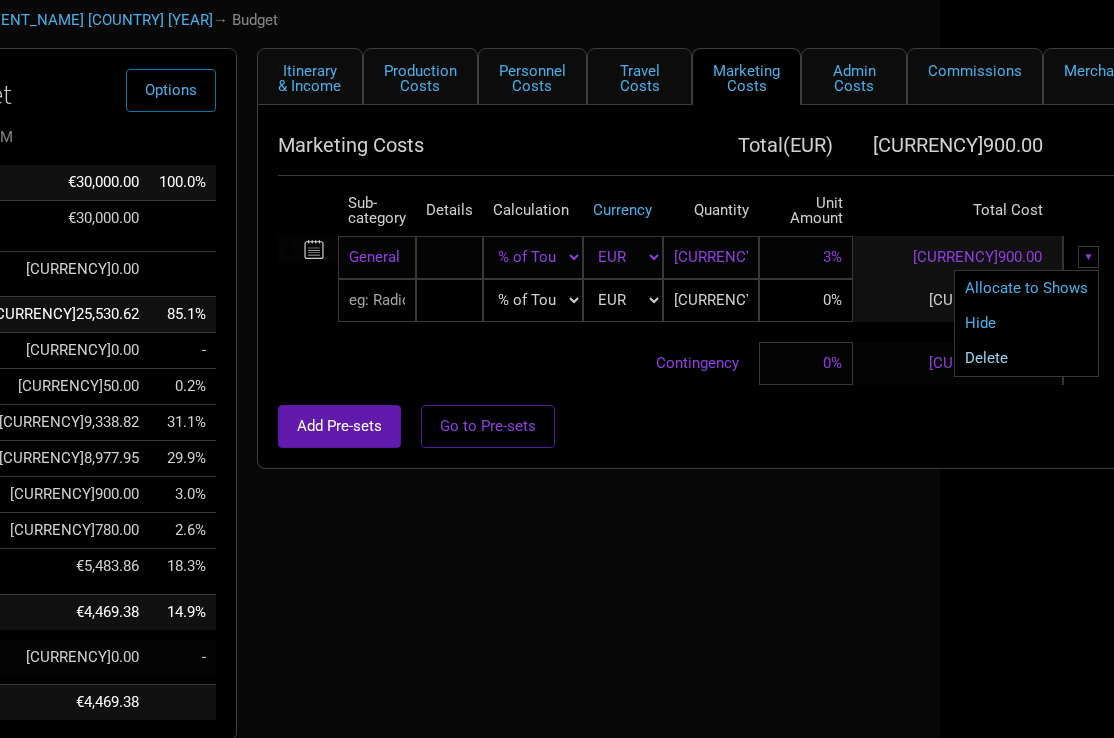 click on "Delete" at bounding box center [1026, 288] 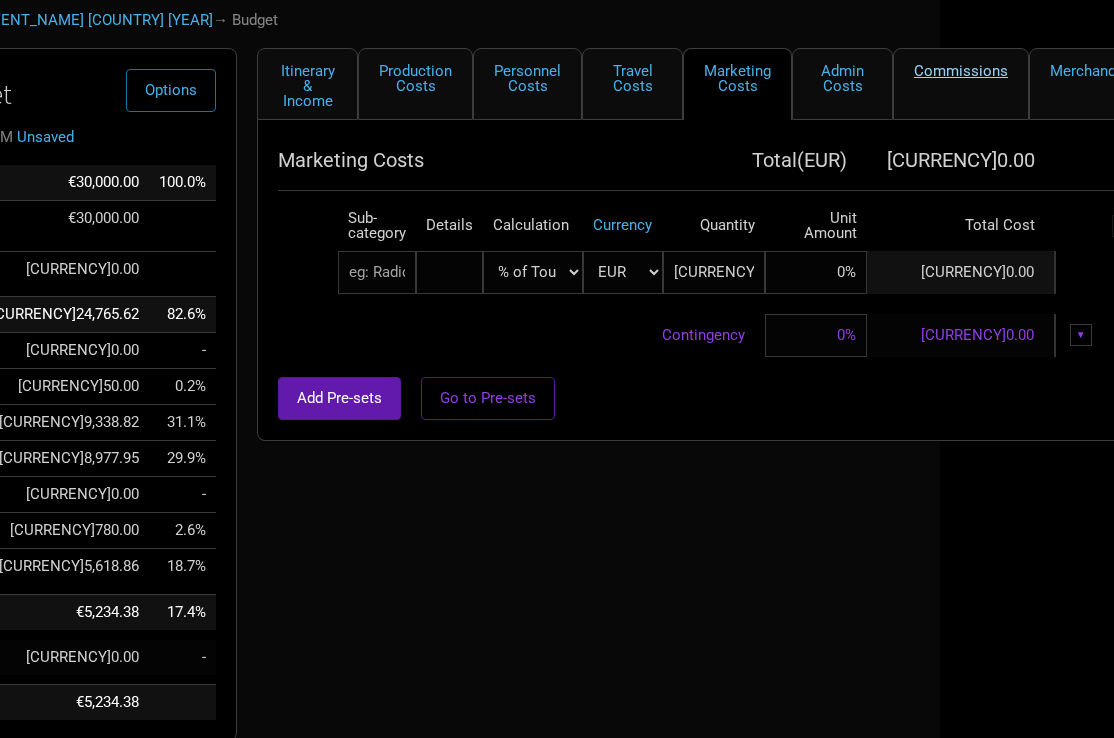 click on "Commissions" at bounding box center [961, 84] 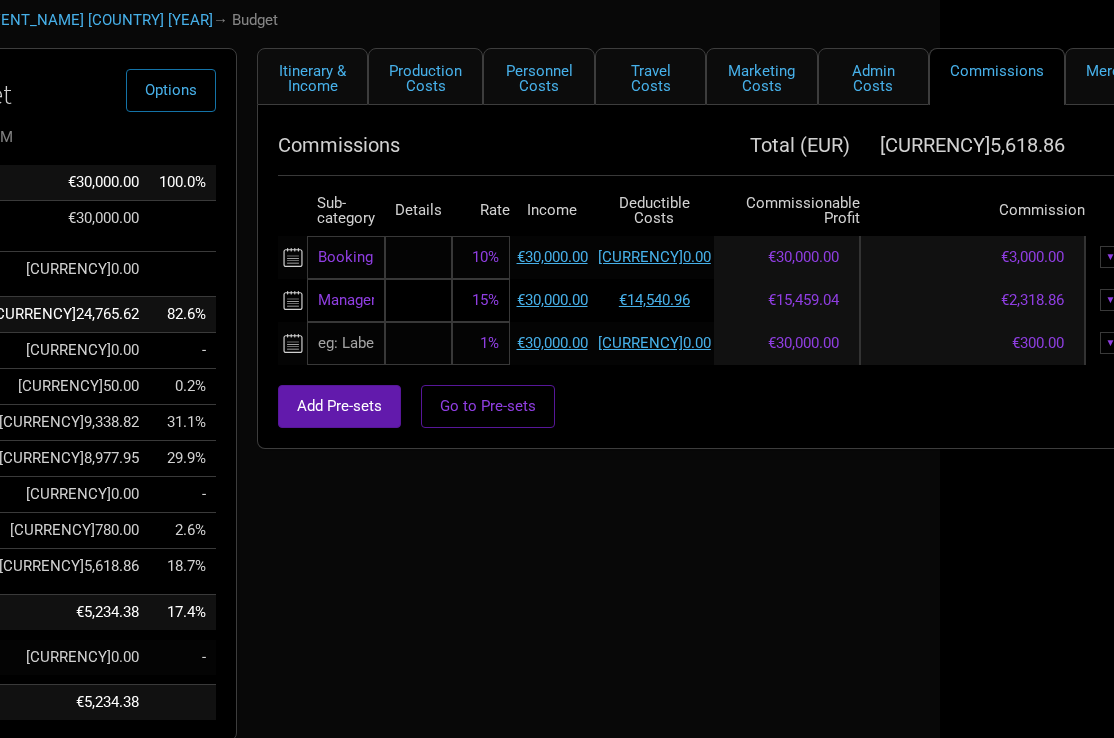 click on "▼" at bounding box center [1111, 257] 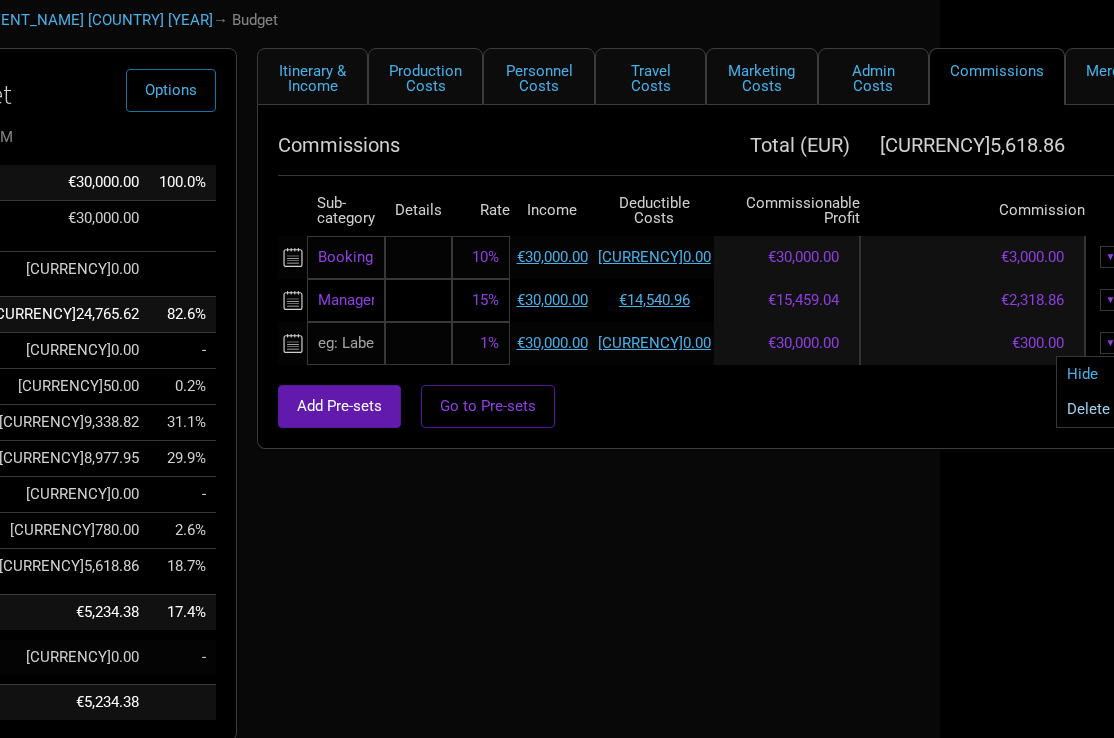 click on "Delete" at bounding box center (1088, 374) 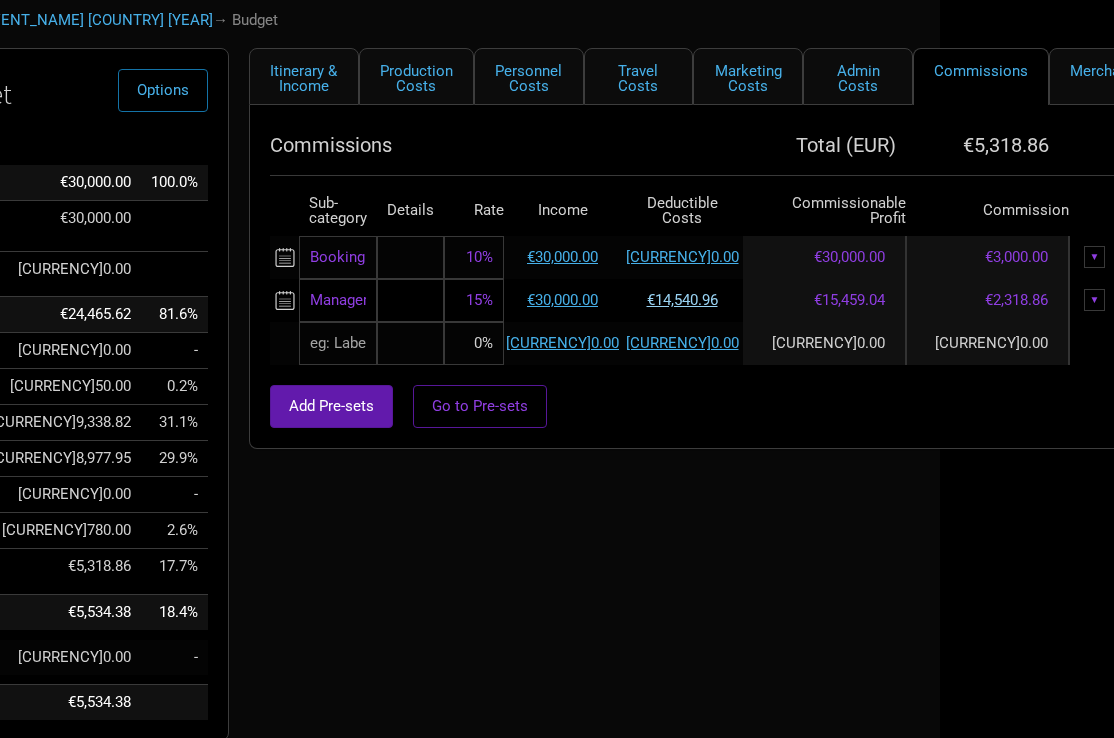 click on "€14,540.96" at bounding box center [562, 257] 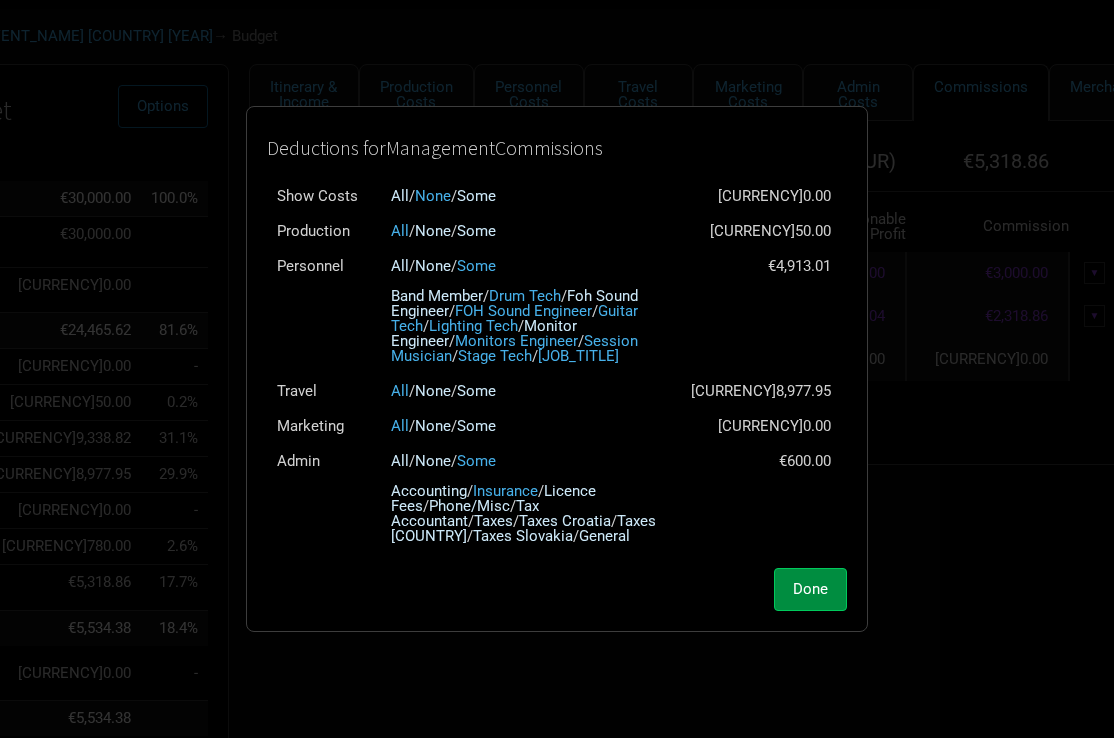 scroll, scrollTop: 87, scrollLeft: 174, axis: both 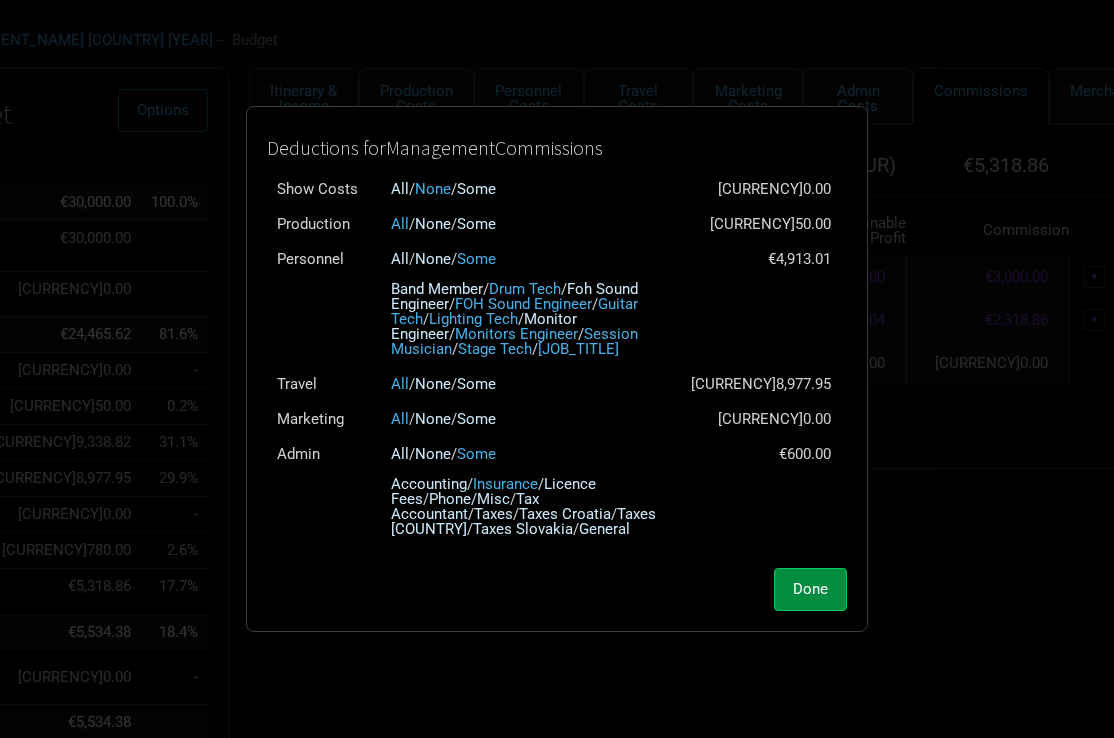 click on "Band Member / Drum Tech / Foh Sound Engineer / FOH Sound Engineer / Guitar Tech / Lighting Tech / Monitor Engineer / Monitors Engineer / Session Musician / Stage Tech / Tour Manager" at bounding box center (531, 312) 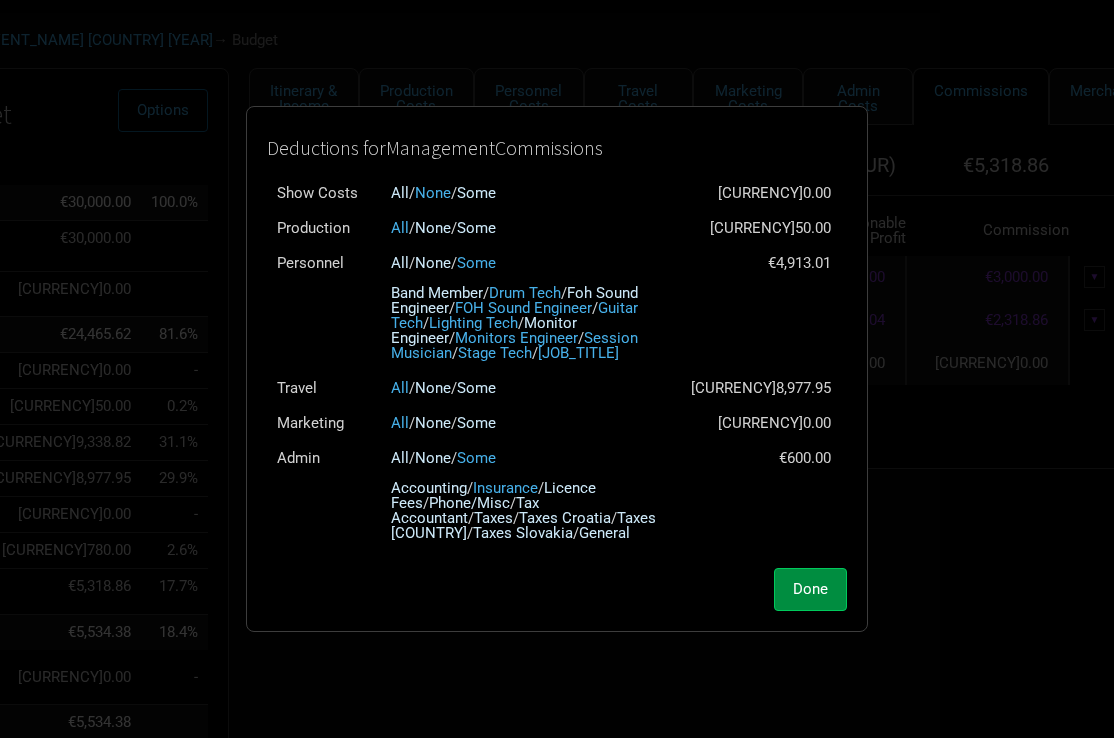 scroll, scrollTop: 8, scrollLeft: 0, axis: vertical 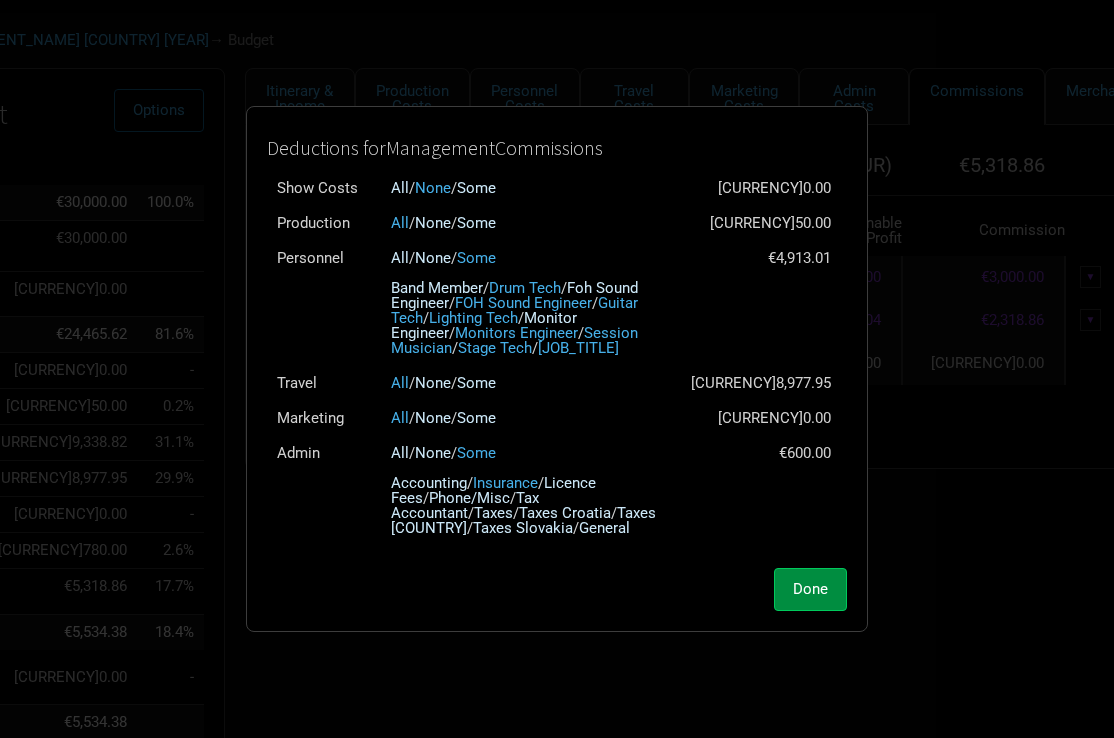 click on "Foh Sound Engineer" at bounding box center [525, 288] 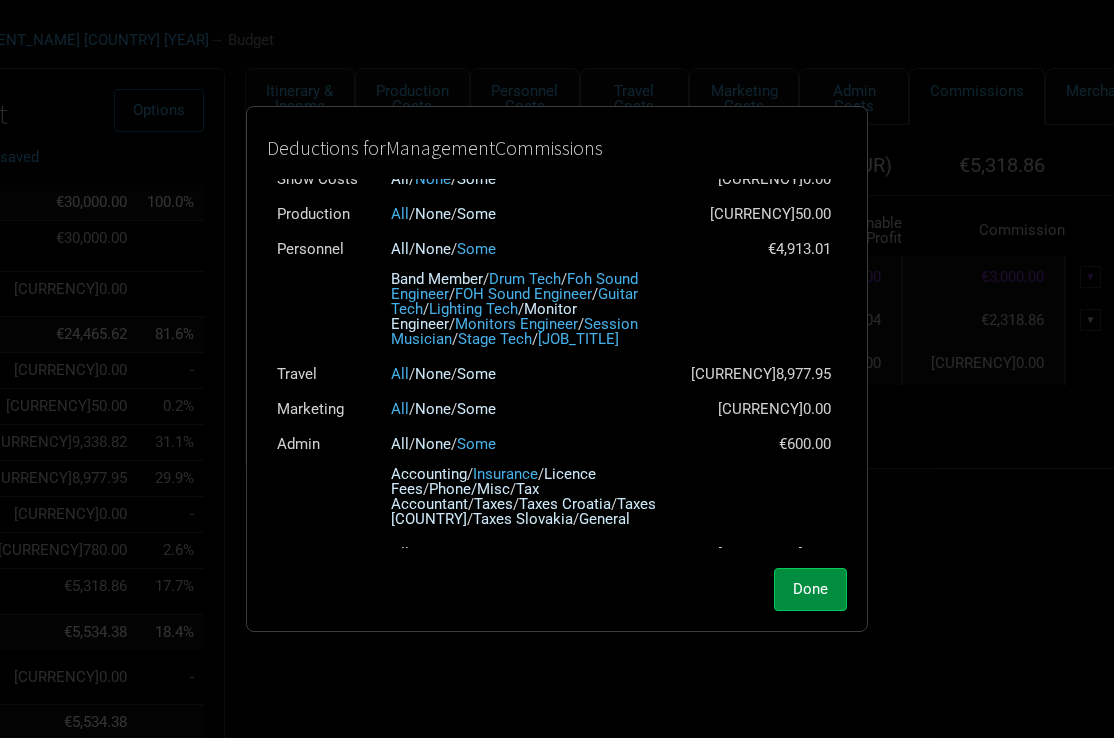 scroll, scrollTop: 19, scrollLeft: 0, axis: vertical 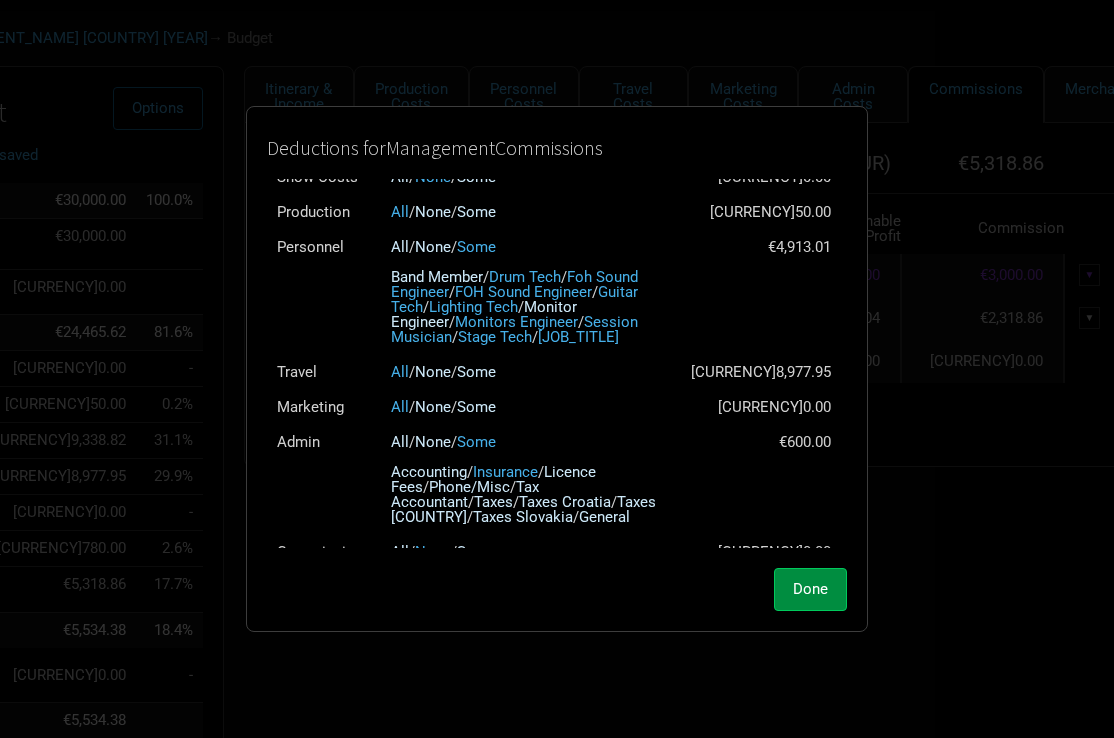 click on "Monitor Engineer" at bounding box center (525, 277) 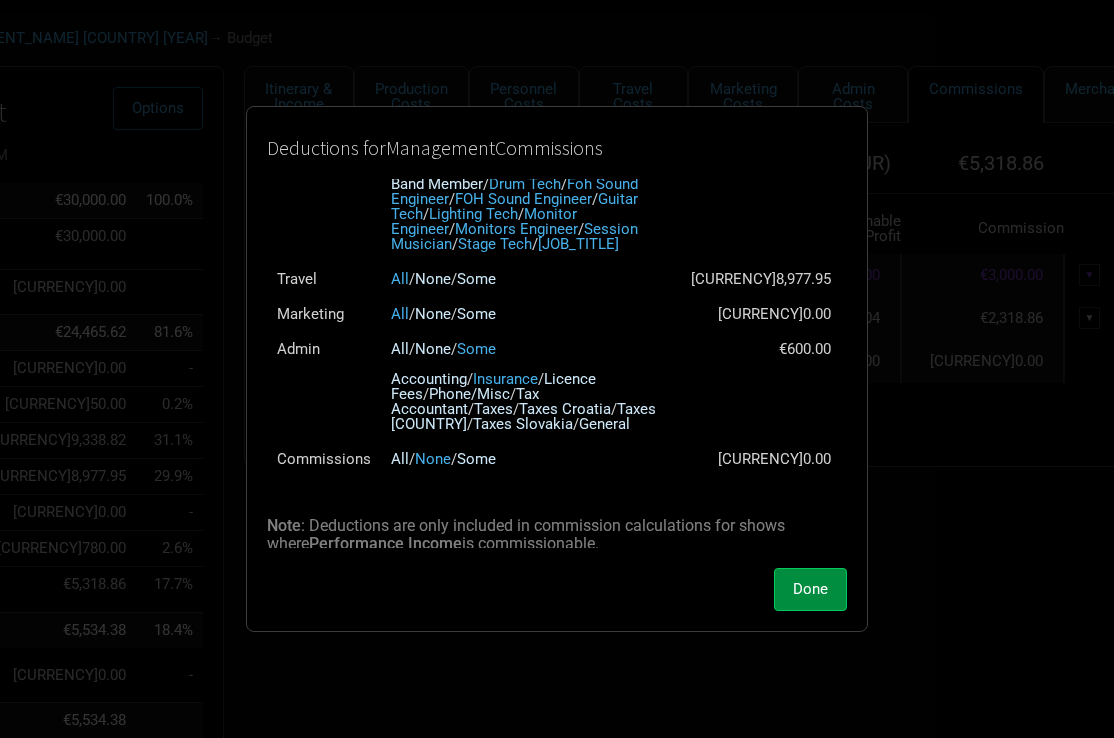 scroll, scrollTop: 114, scrollLeft: 0, axis: vertical 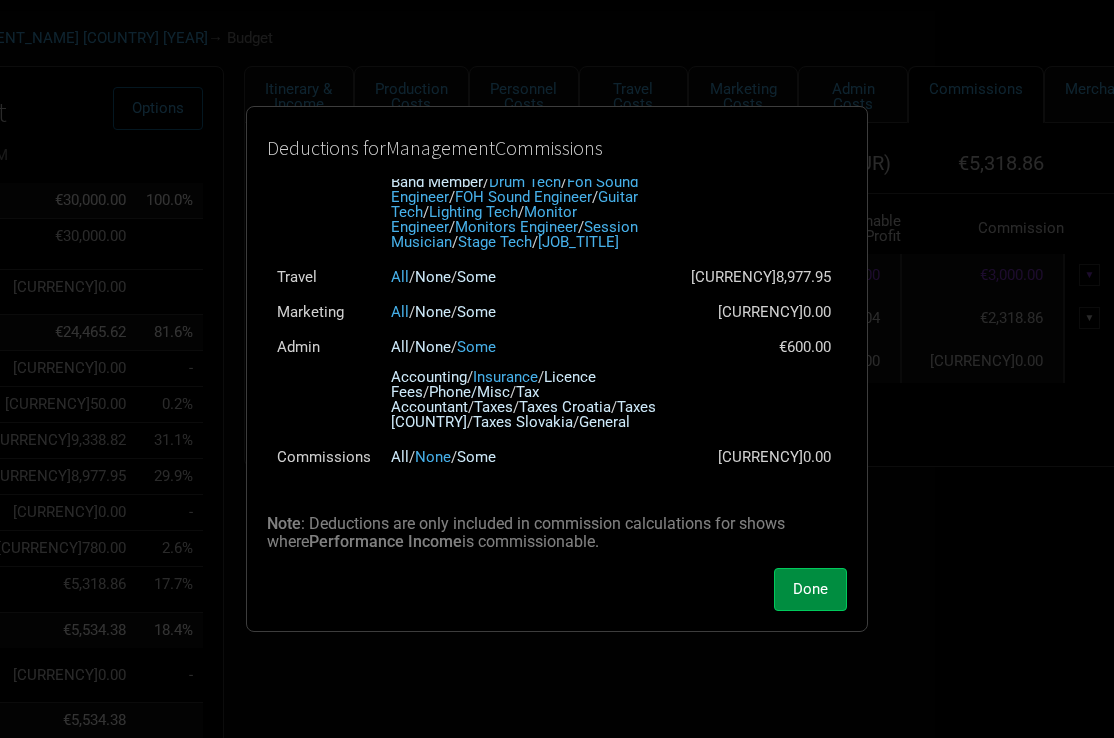 click on "All" at bounding box center [400, 82] 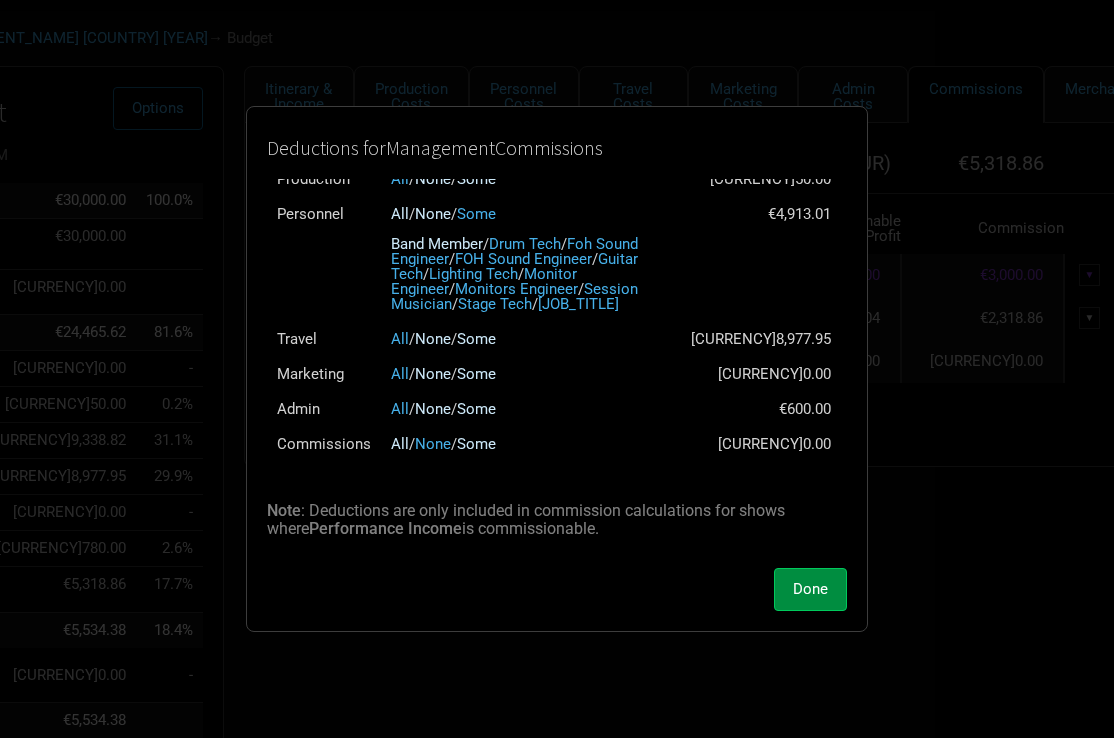 scroll, scrollTop: 52, scrollLeft: 0, axis: vertical 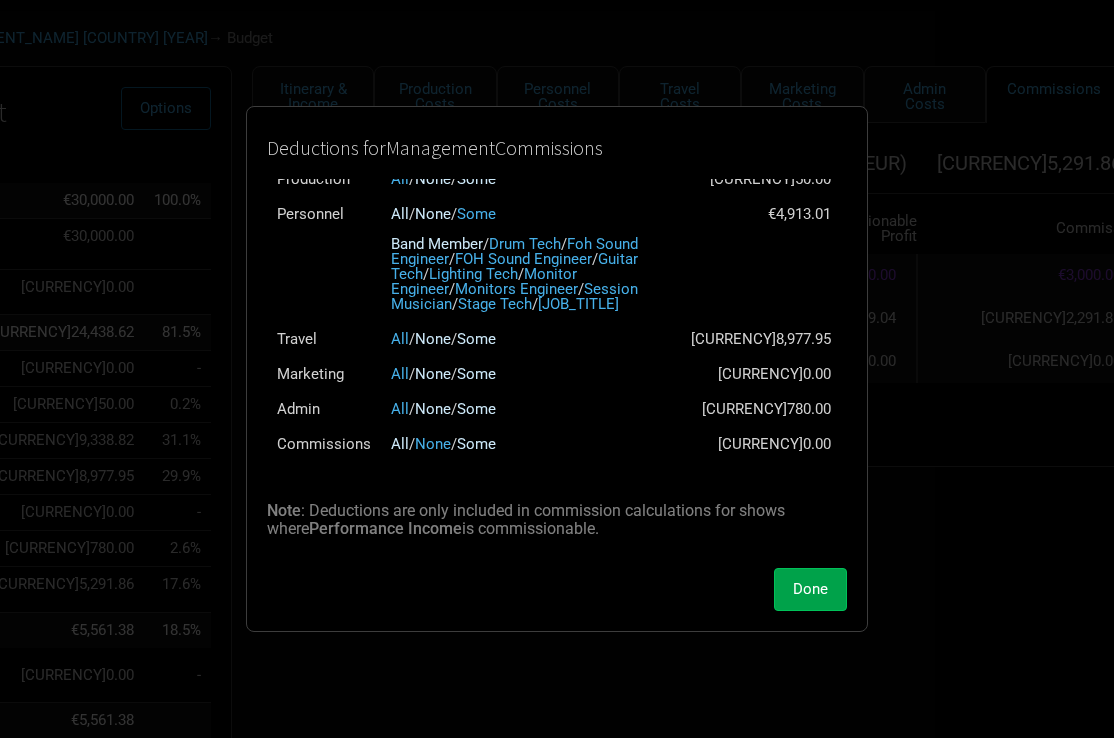 click on "Done" at bounding box center (810, 589) 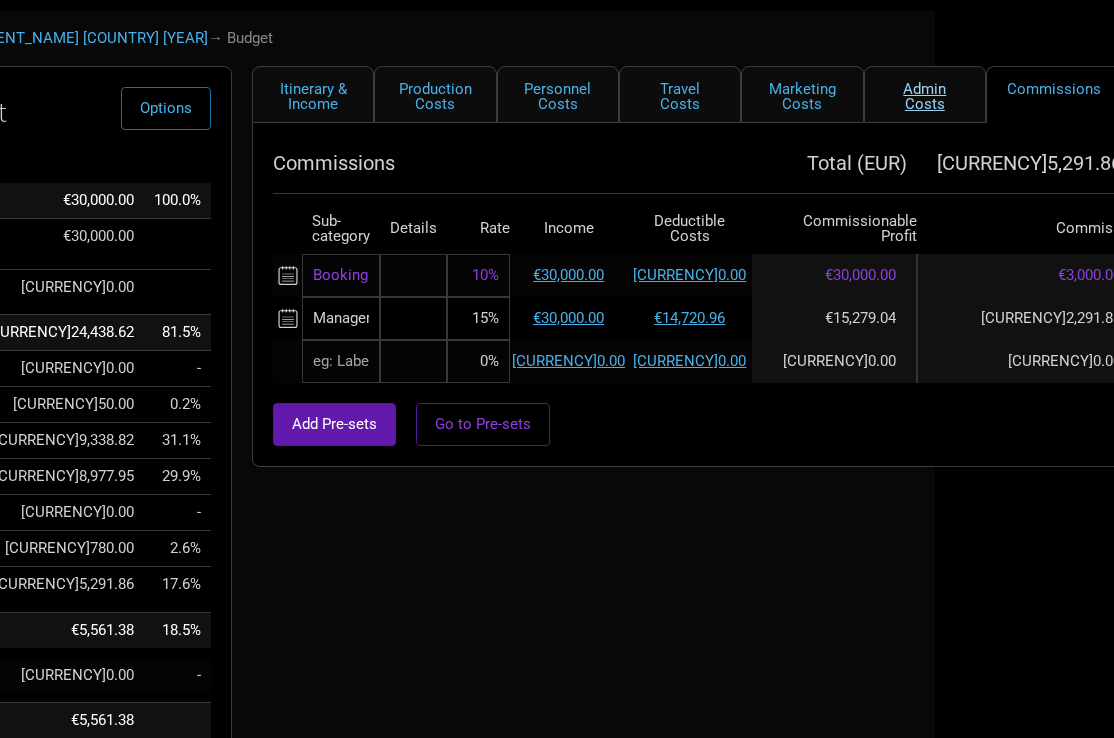 click on "Admin Costs" at bounding box center [925, 94] 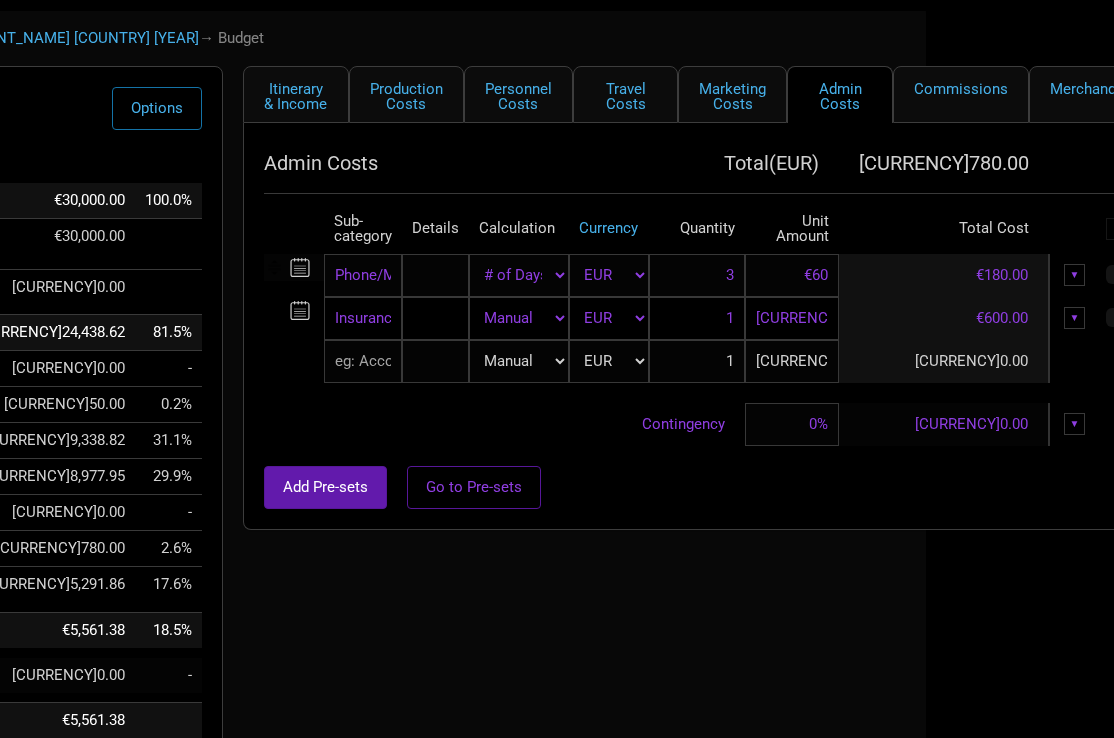scroll, scrollTop: 89, scrollLeft: 187, axis: both 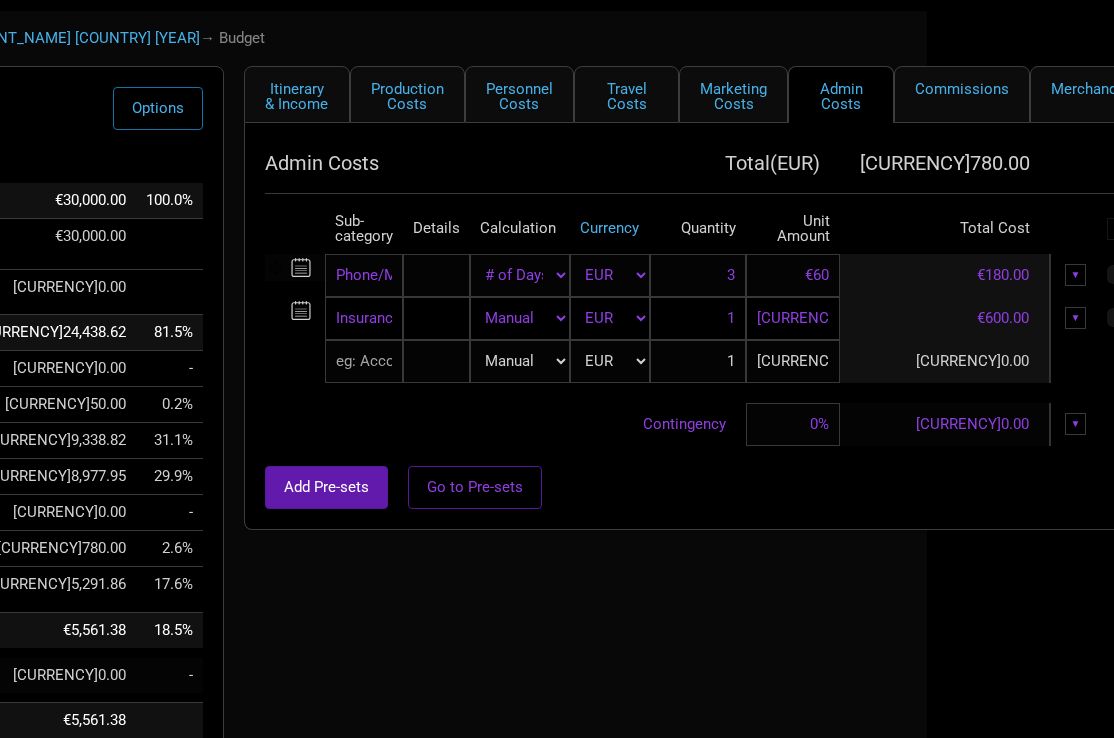 click on "▼" at bounding box center [1076, 275] 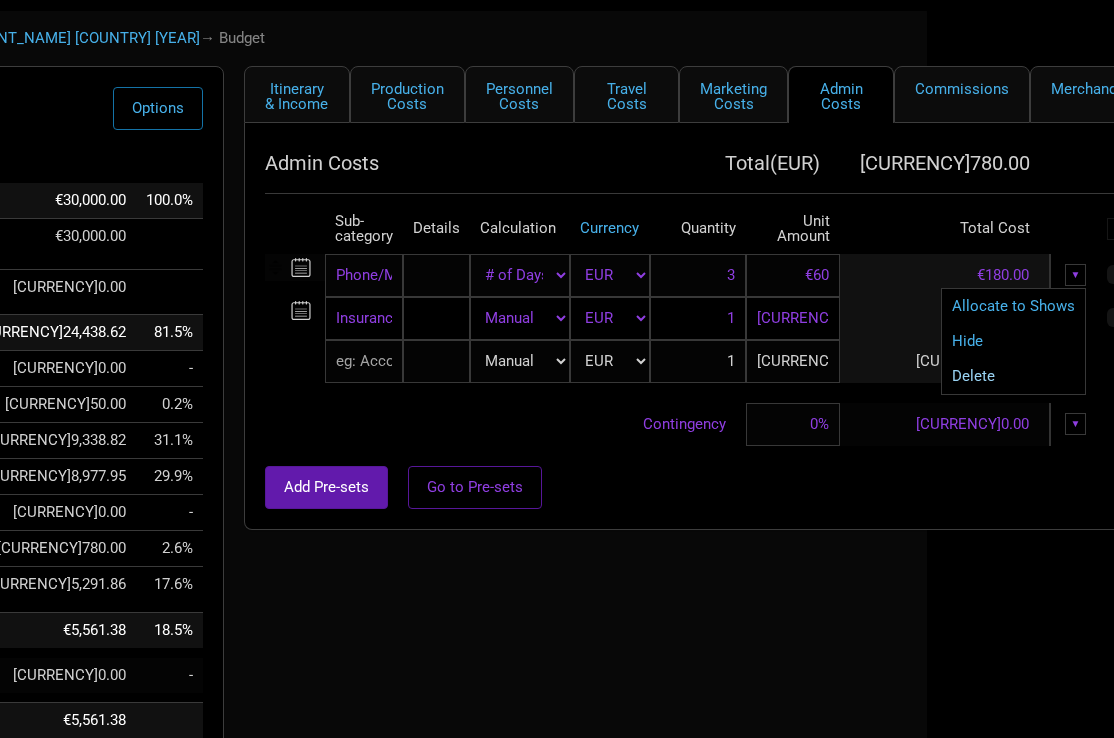 click on "Delete" at bounding box center (1013, 306) 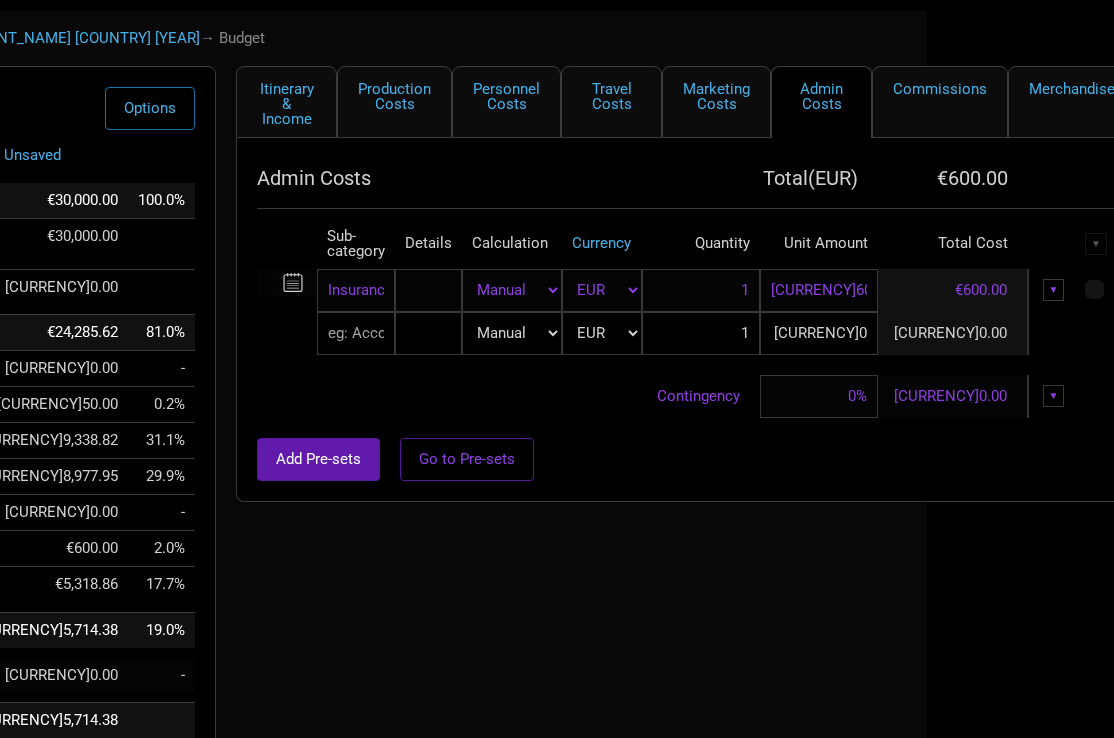click on "▼" at bounding box center [1054, 290] 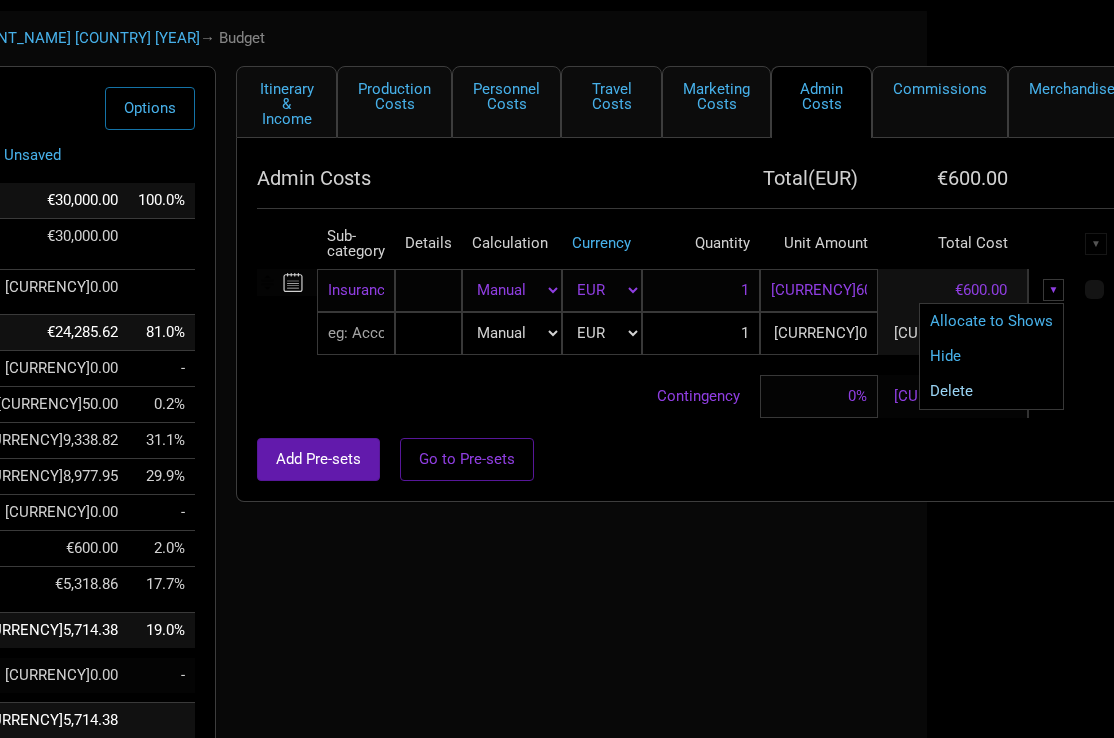 click on "Delete" at bounding box center (991, 321) 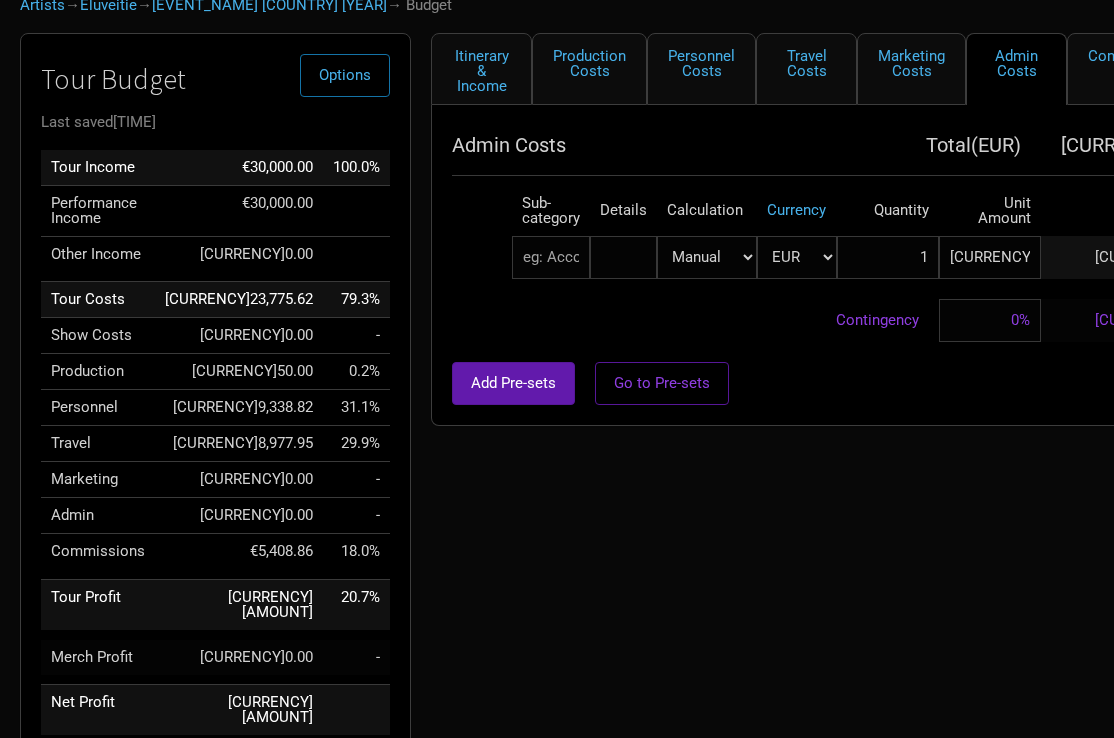 scroll, scrollTop: 118, scrollLeft: 0, axis: vertical 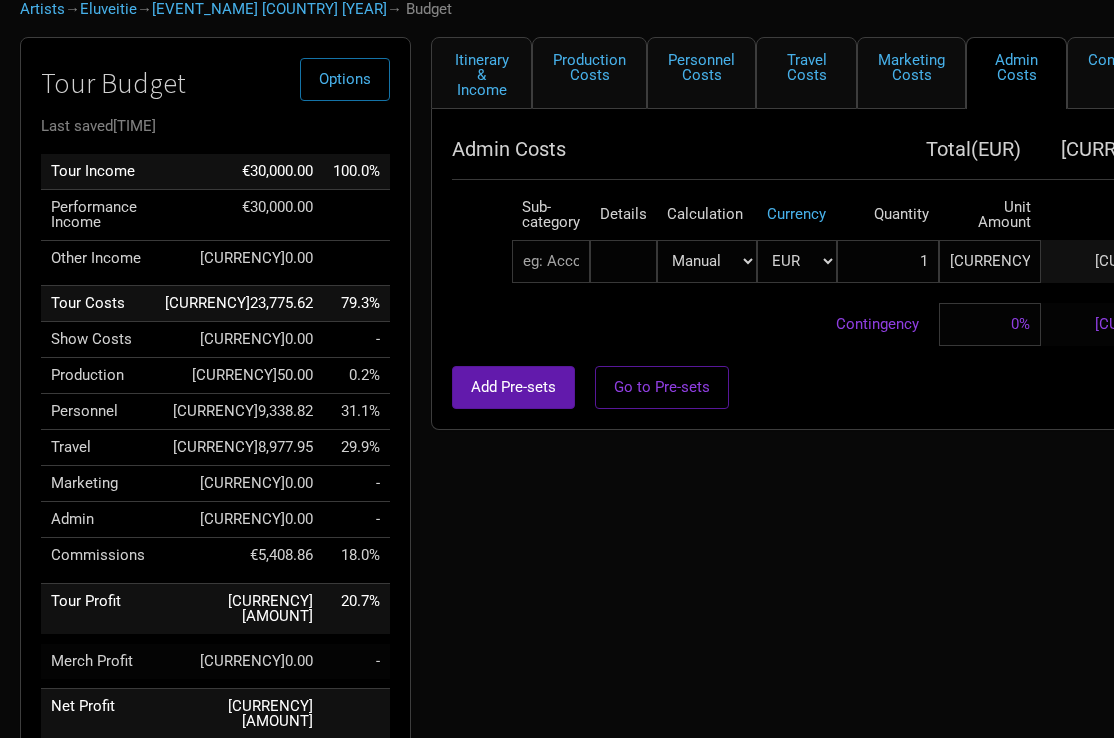 click at bounding box center (551, 261) 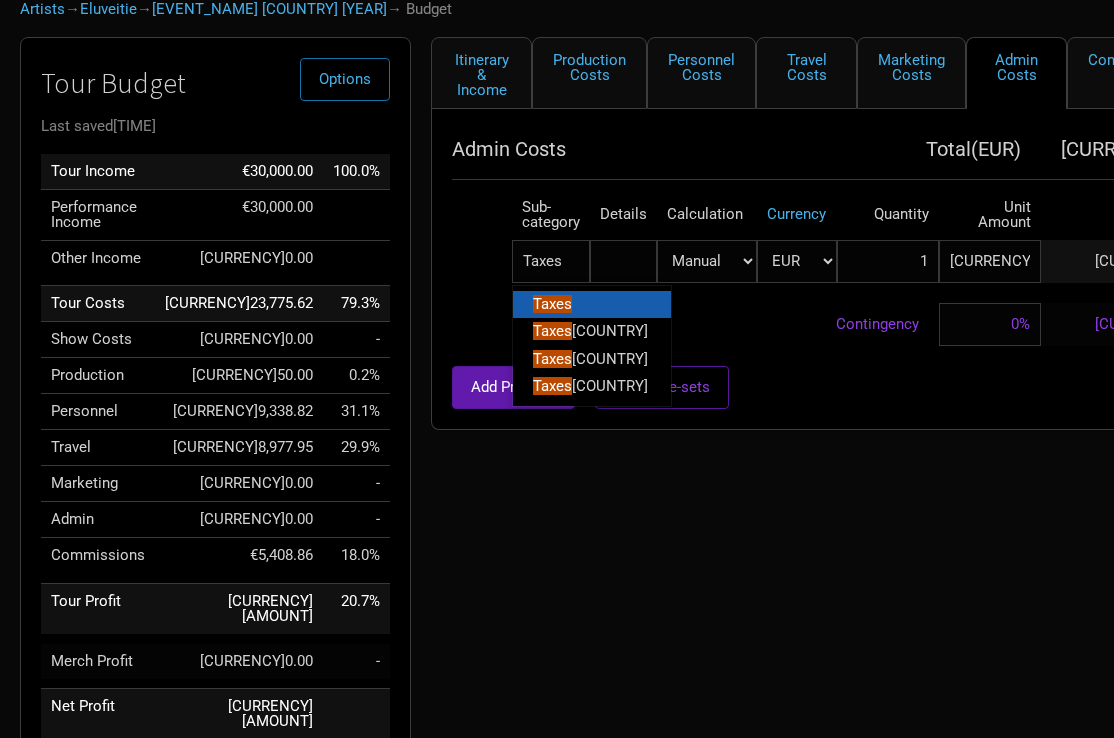 click on "Taxes" at bounding box center [592, 304] 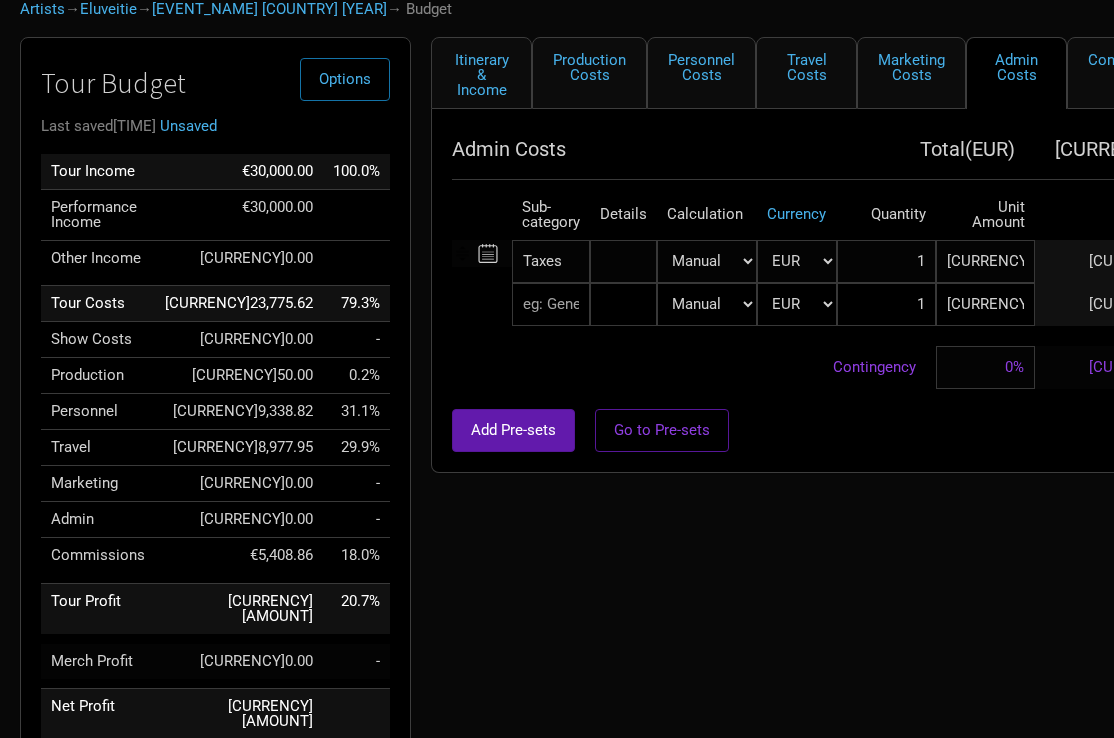 drag, startPoint x: 878, startPoint y: 266, endPoint x: 826, endPoint y: 337, distance: 88.005684 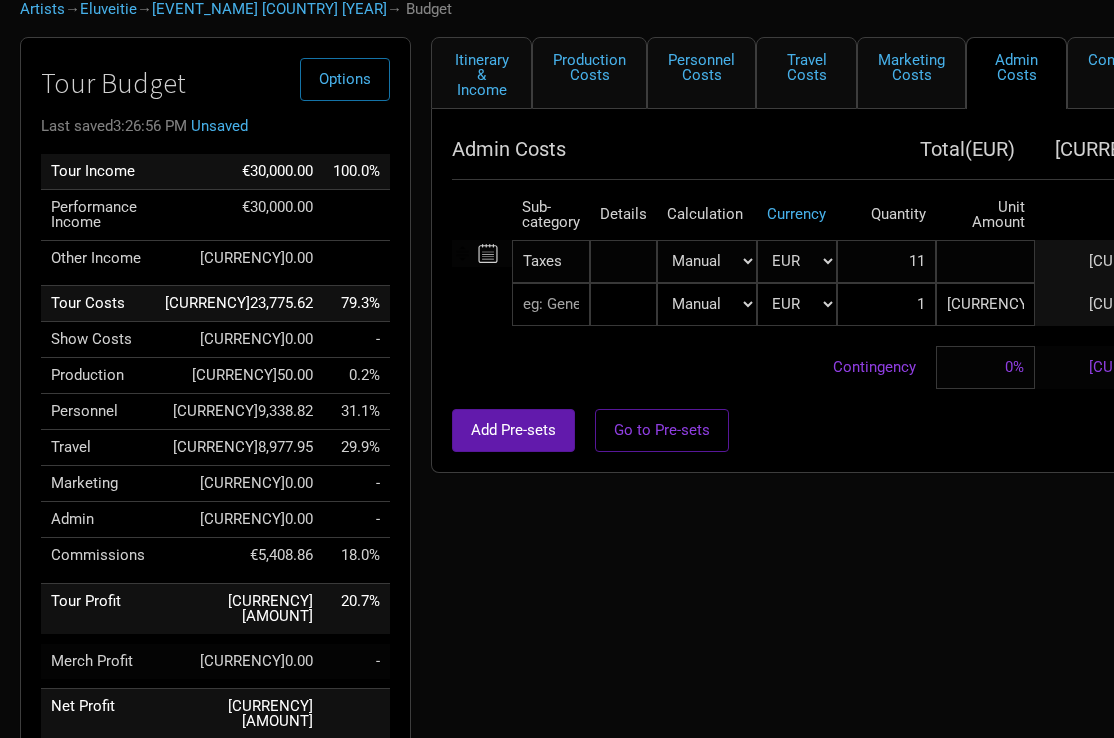 drag, startPoint x: 1022, startPoint y: 264, endPoint x: 924, endPoint y: 355, distance: 133.73482 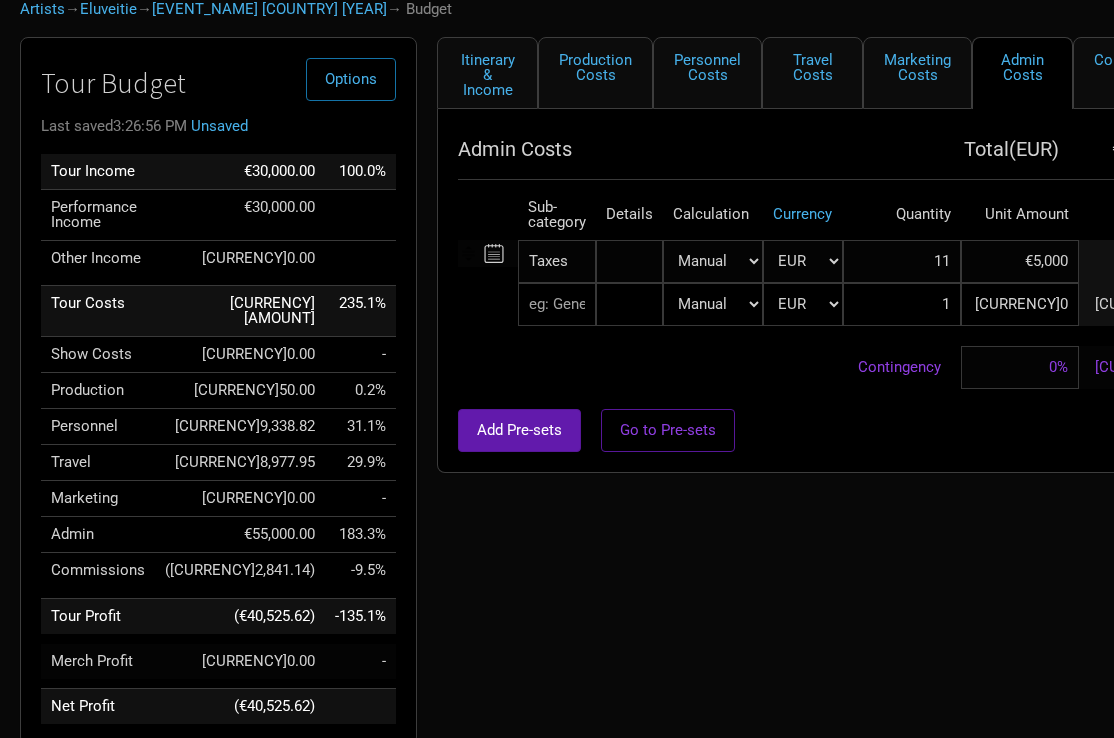 click at bounding box center (887, 399) 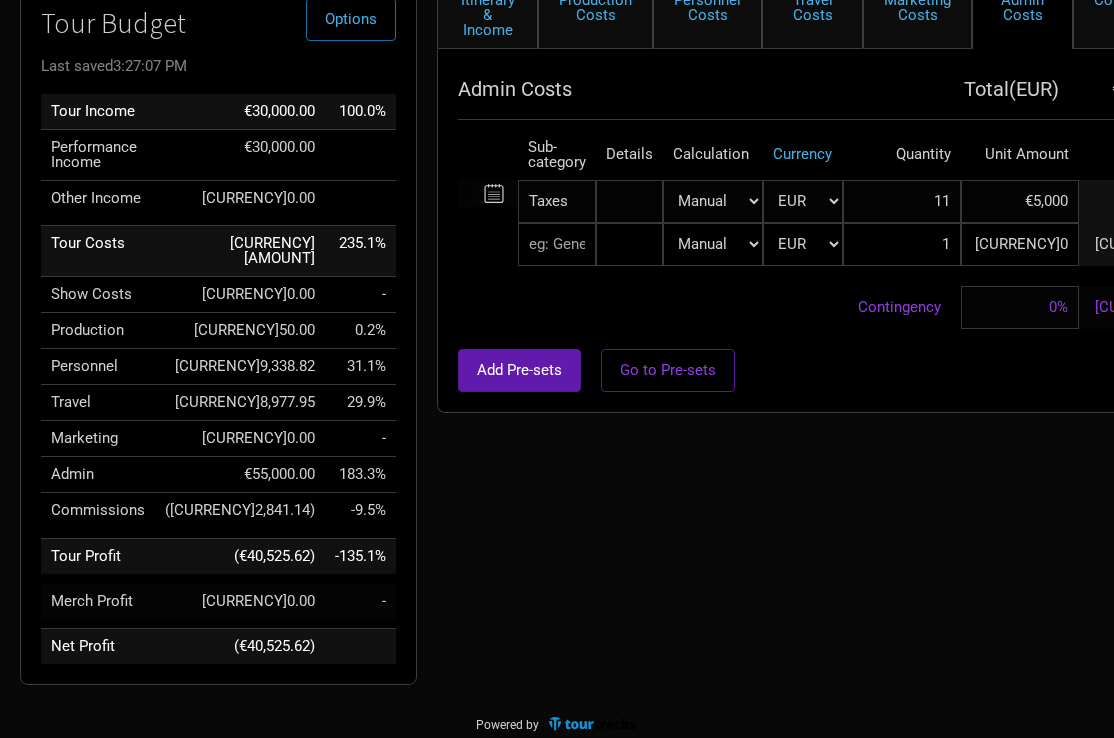 scroll, scrollTop: 177, scrollLeft: 0, axis: vertical 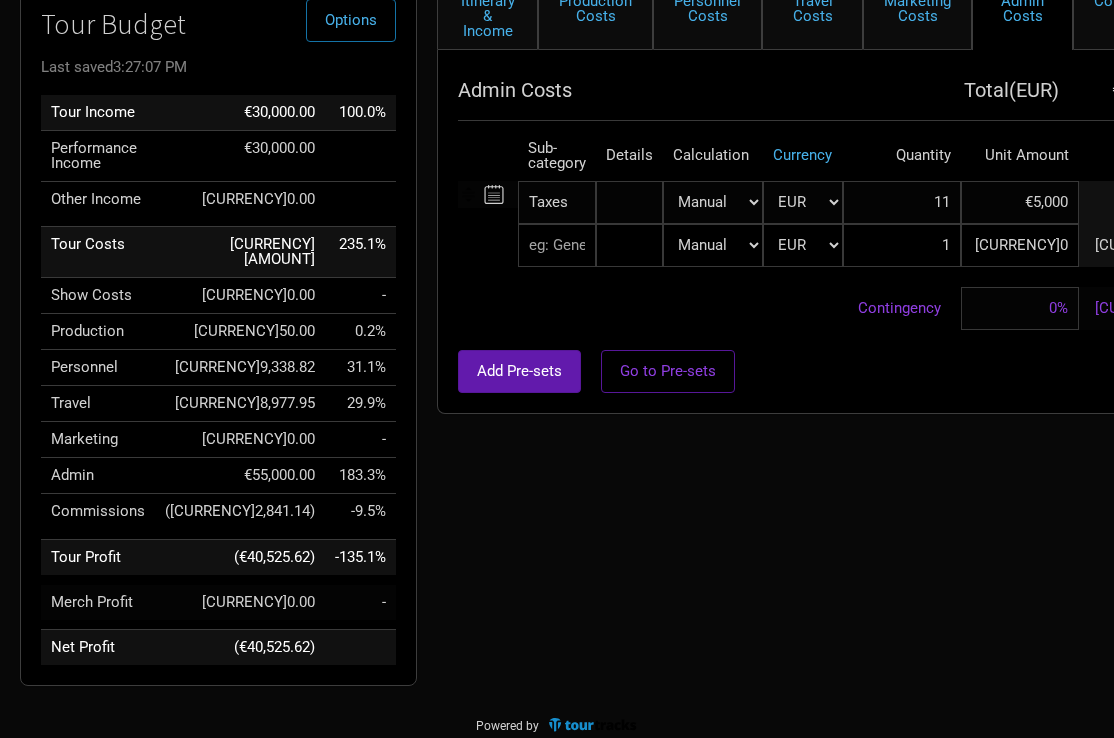 click on "Itinerary & Income Production Costs Personnel Costs Travel Costs Marketing Costs Admin Costs Commissions Merchandise Admin Costs Total ( EUR ) €55,000.00 Sub-category Details Calculation Currency Quantity Unit Amount Total Cost Taxes 1 selection Manual # of Shows # of Show Days # of Non-Show Days # of Days # of Tickets Sold % of Tour Income CHF EUR New ... 11 €5,000 €55,000.00 ▼ 0 selections Manual # of Shows # of Show Days # of Non-Show Days # of Days # of Tickets Sold % of Tour Income CHF EUR New ... 1 €0 €0.00 Contingency 0% €0.00 ▼ Add Pre-sets Go to Pre-sets" at bounding box center (867, 337) 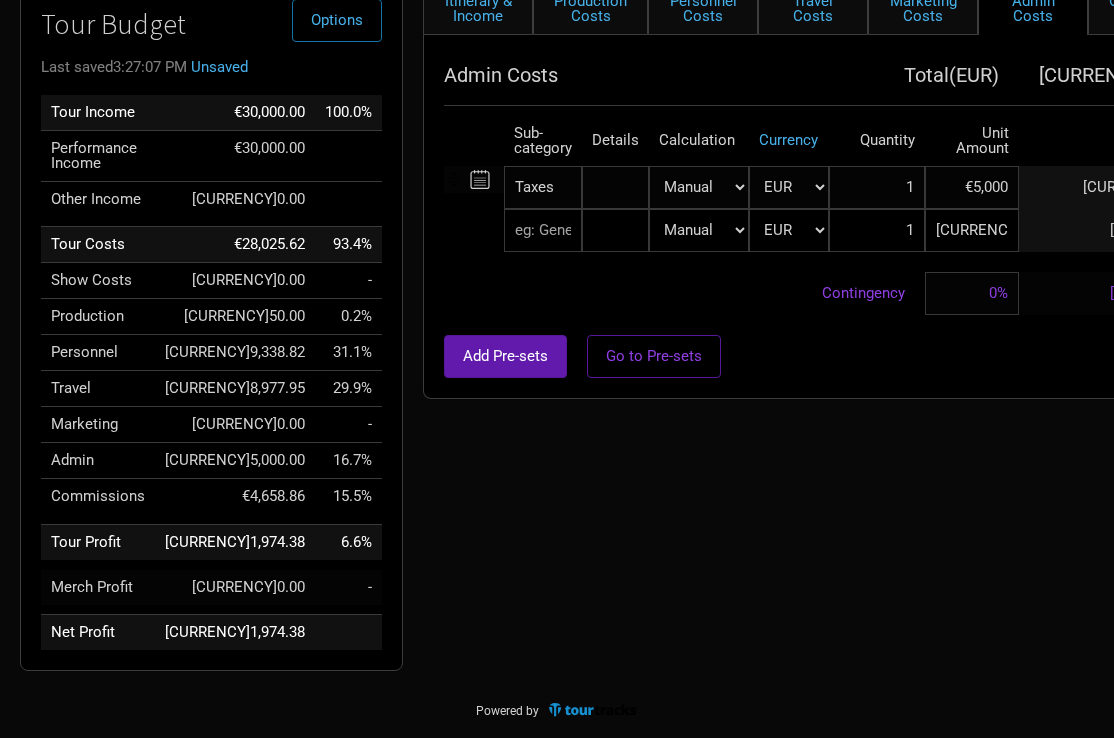 type on "1" 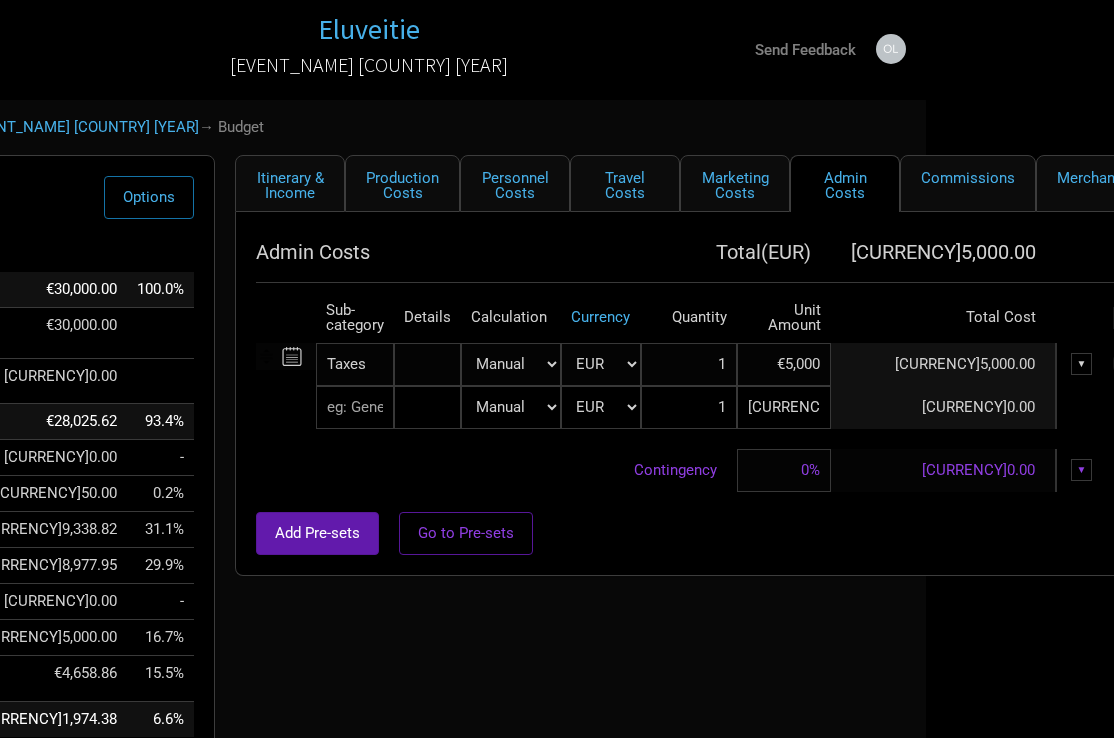 scroll, scrollTop: 0, scrollLeft: 187, axis: horizontal 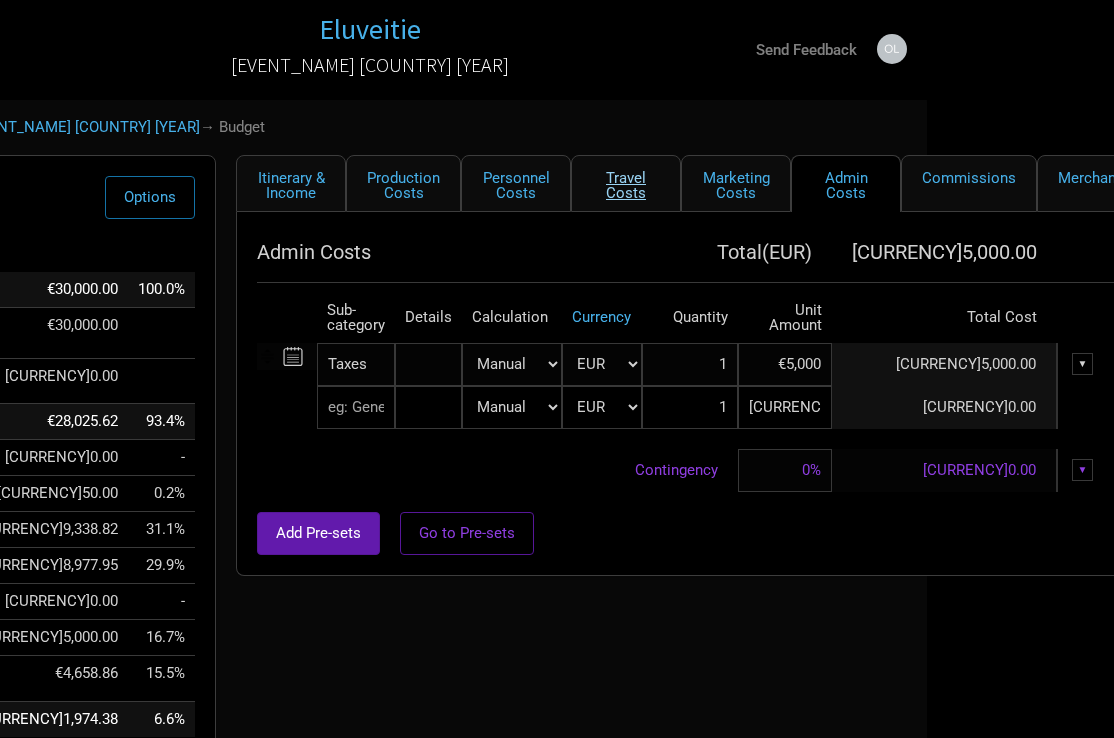 click on "Travel Costs" at bounding box center [626, 183] 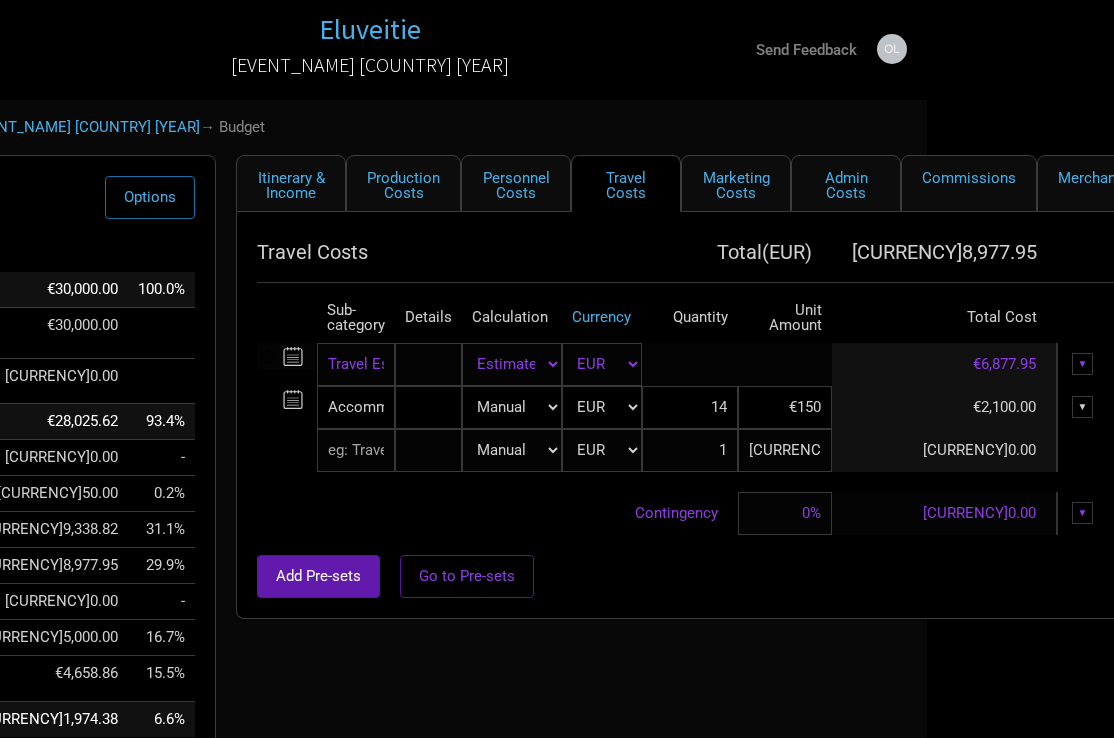 click at bounding box center (356, 364) 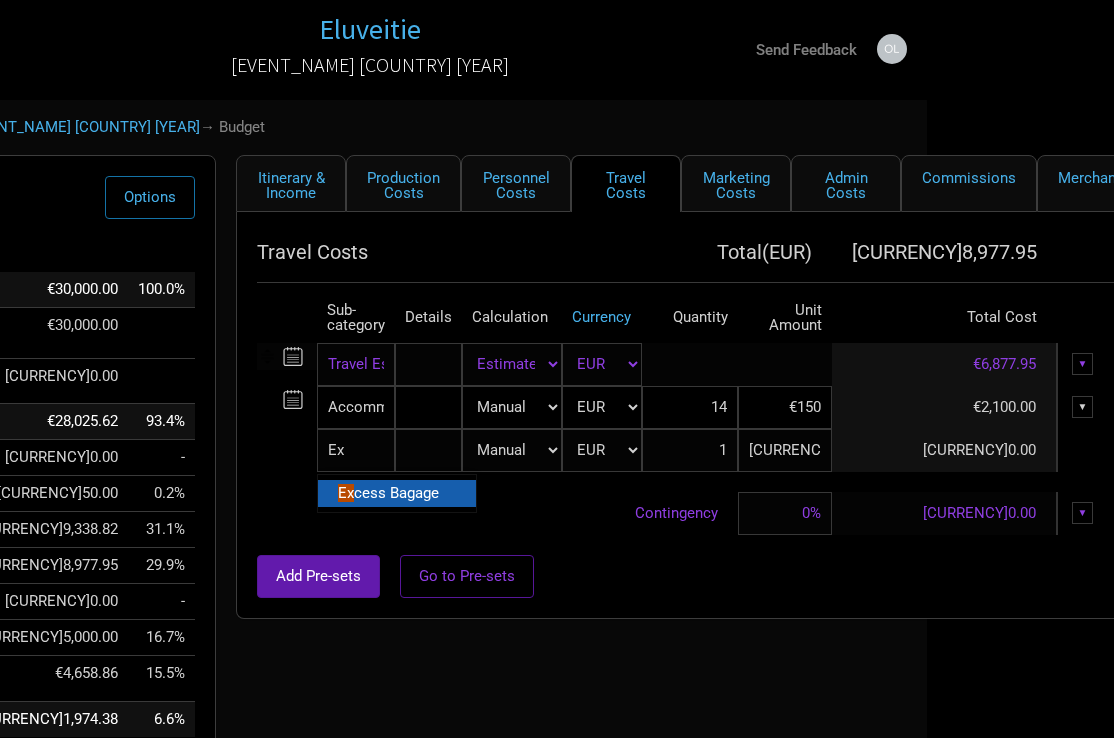 click on "cess Bagage" at bounding box center [396, 493] 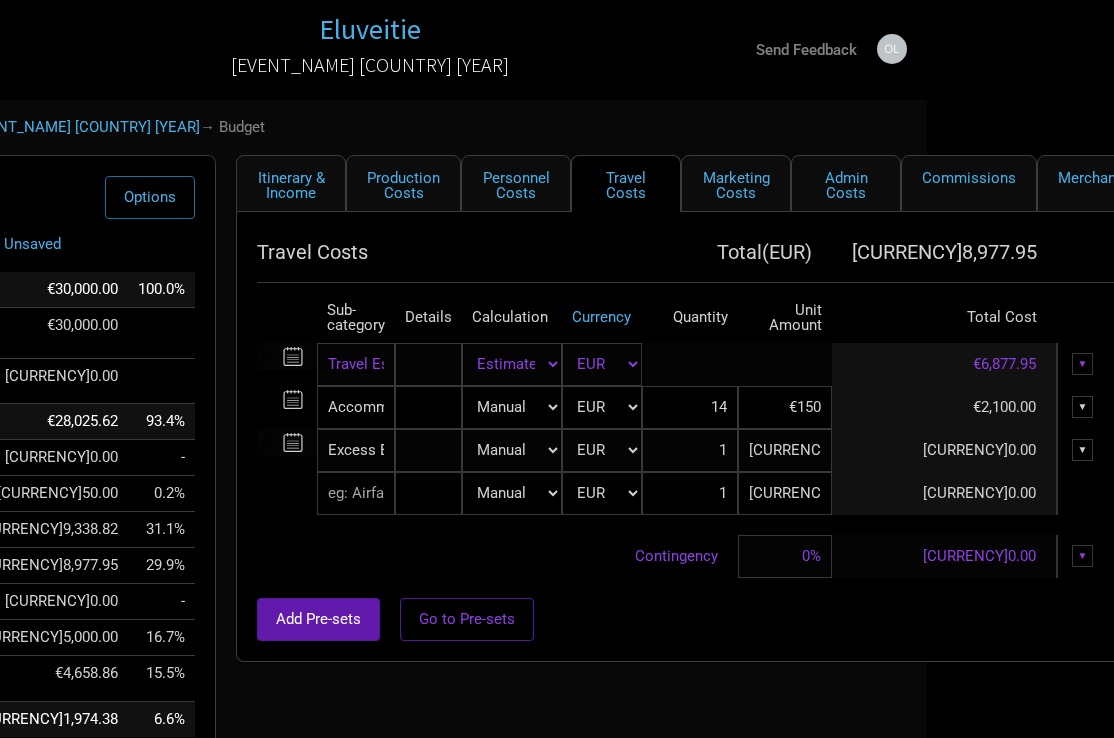 click on "1" at bounding box center [690, 407] 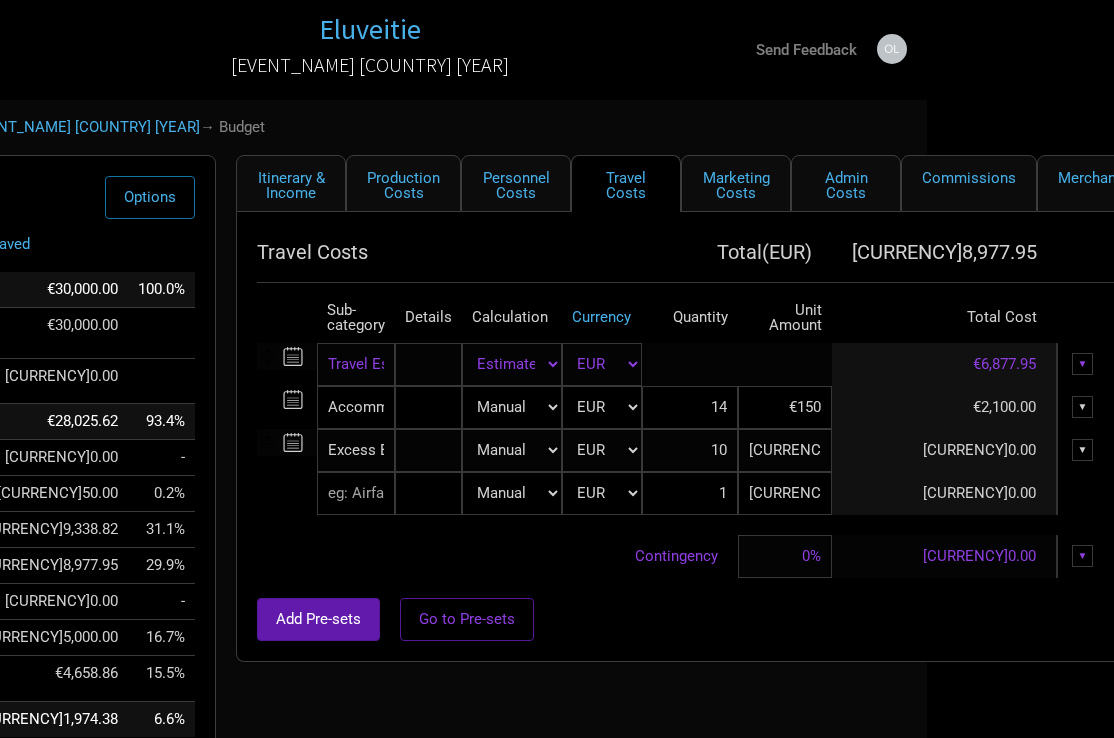 type on "10" 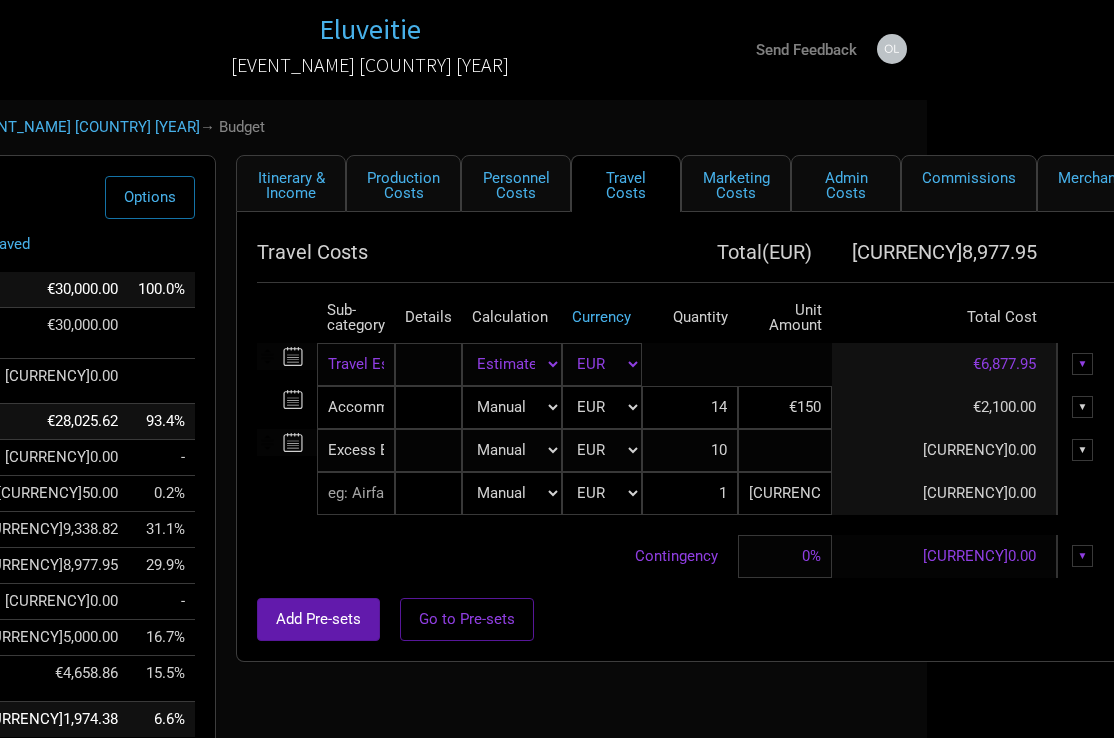 click at bounding box center (785, 407) 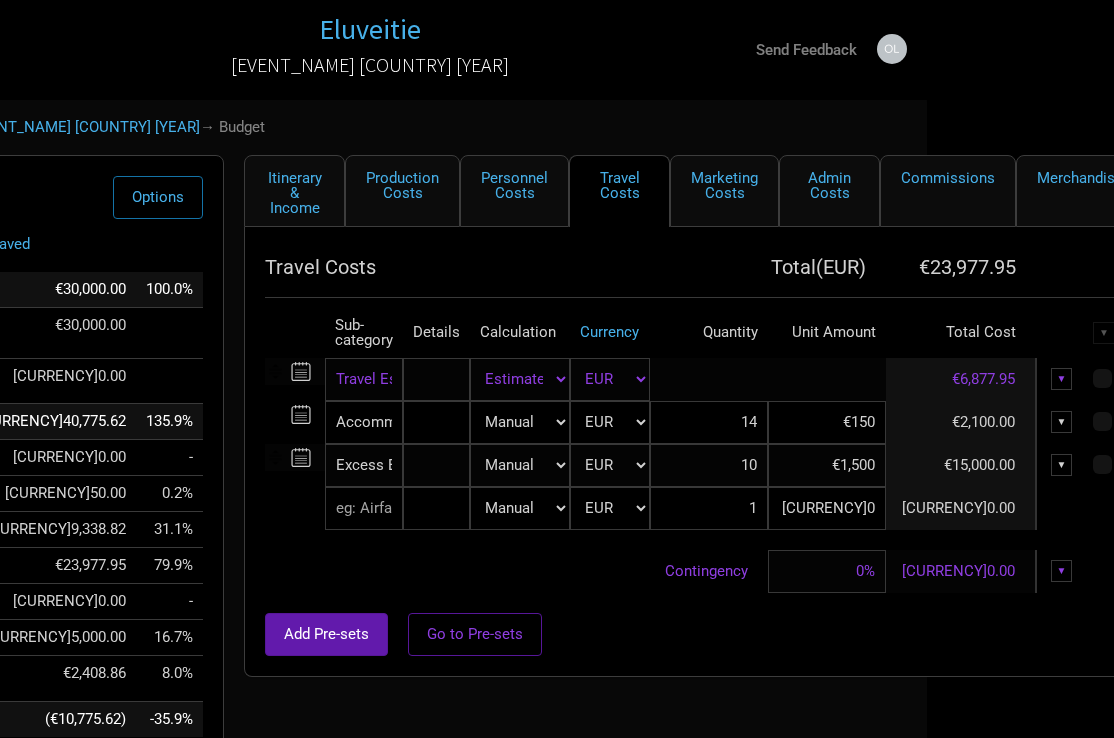 drag, startPoint x: 656, startPoint y: 610, endPoint x: 601, endPoint y: 661, distance: 75.00667 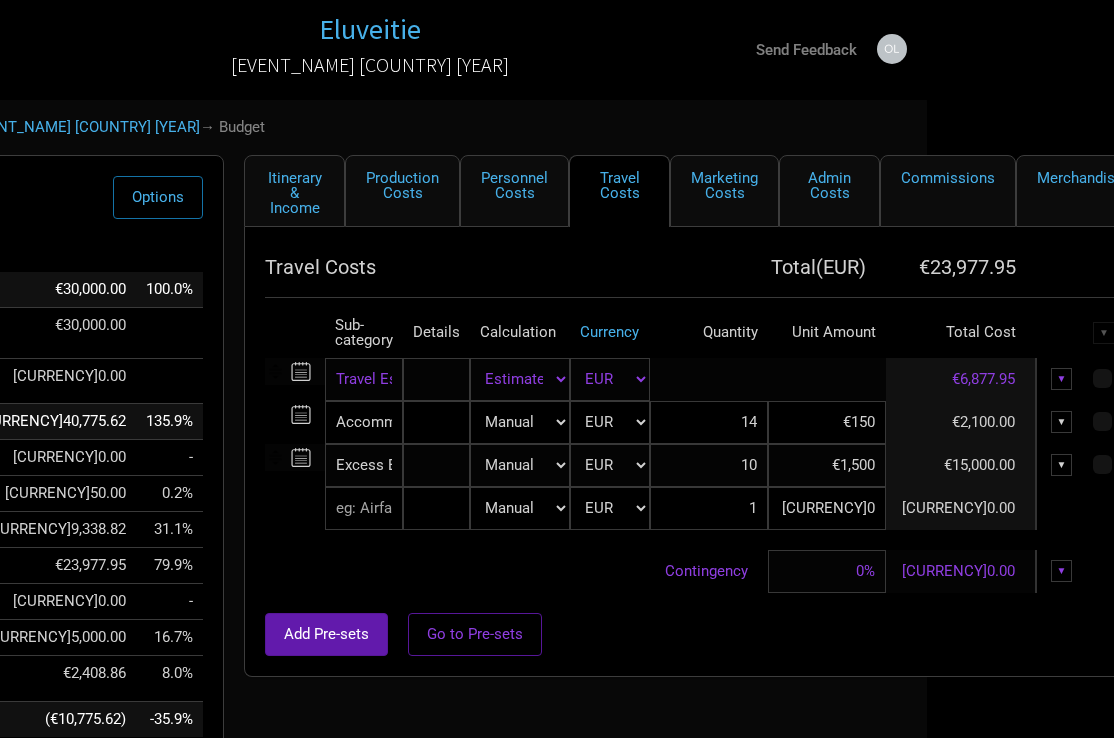click on "€1,500" at bounding box center [827, 422] 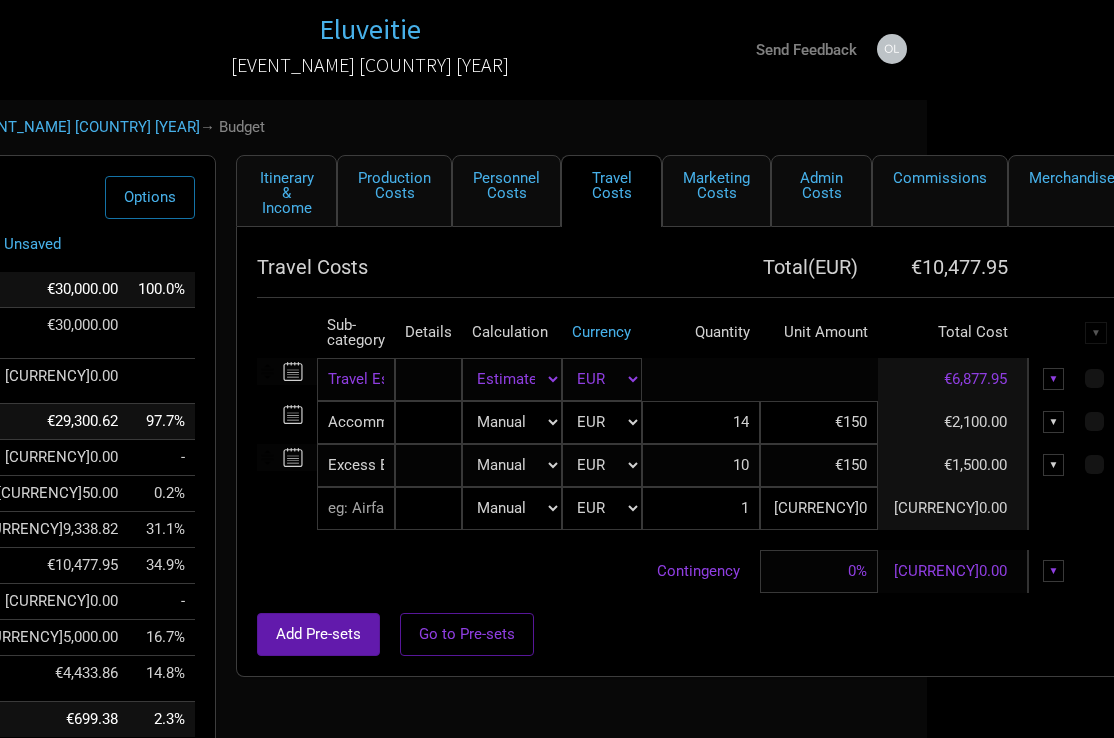click on "Contingency" at bounding box center [508, 571] 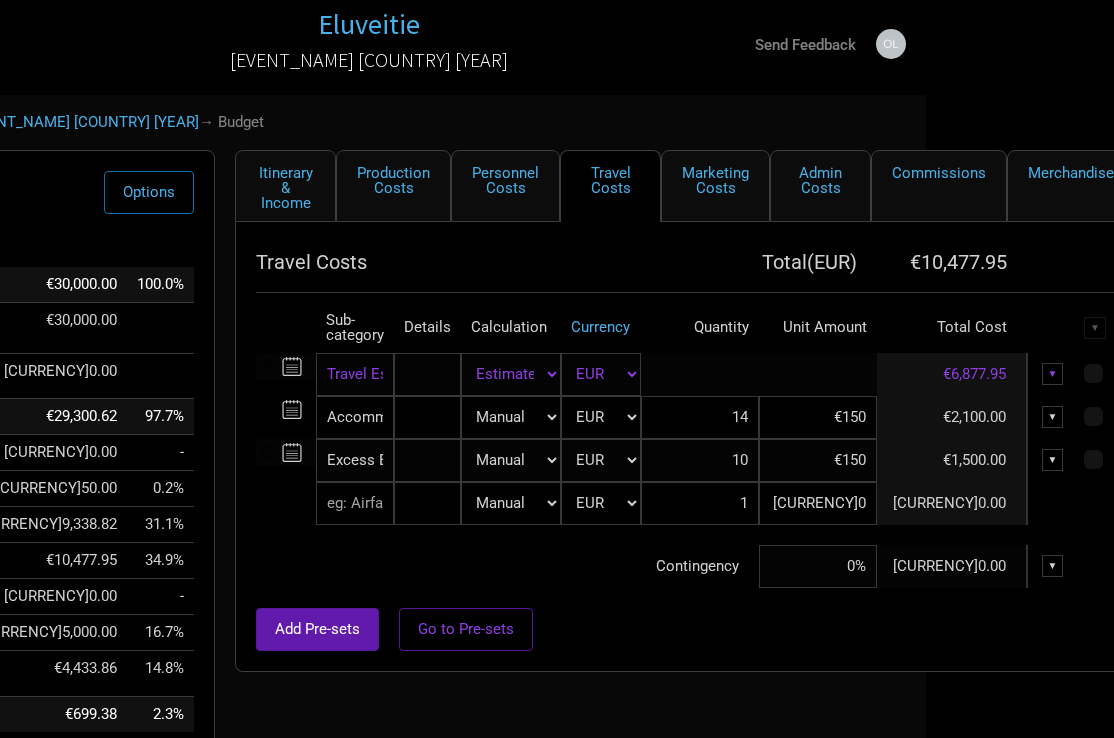 scroll, scrollTop: 5, scrollLeft: 187, axis: both 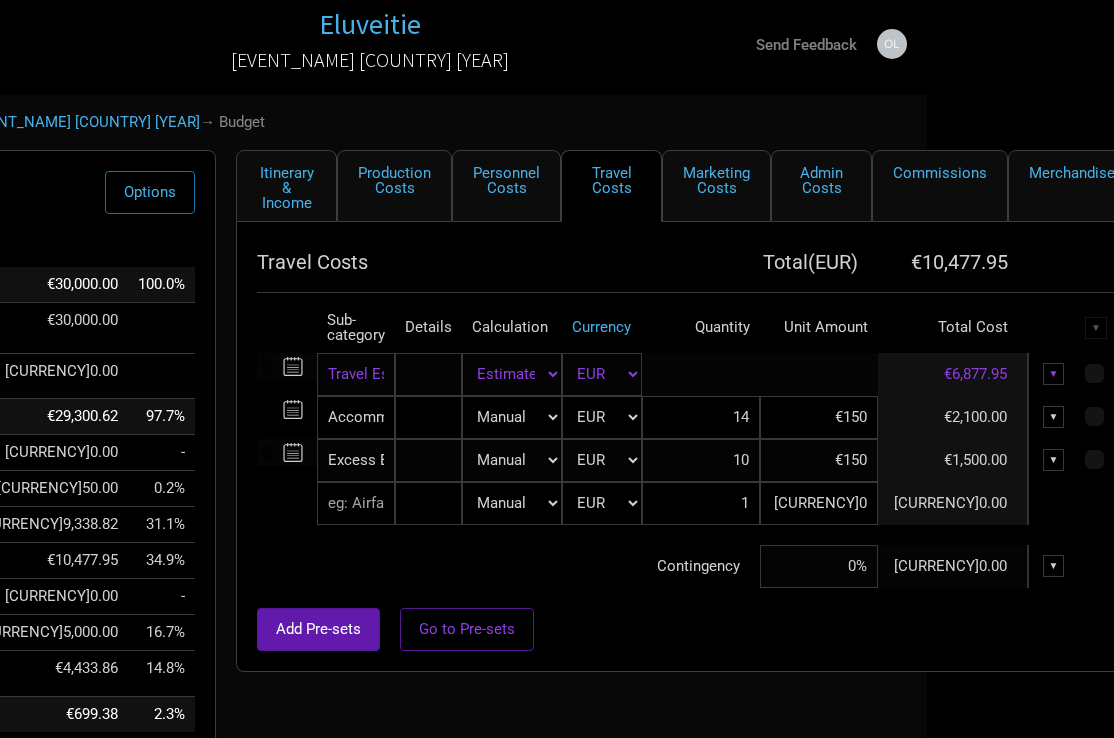 click on "▼" at bounding box center [1054, 374] 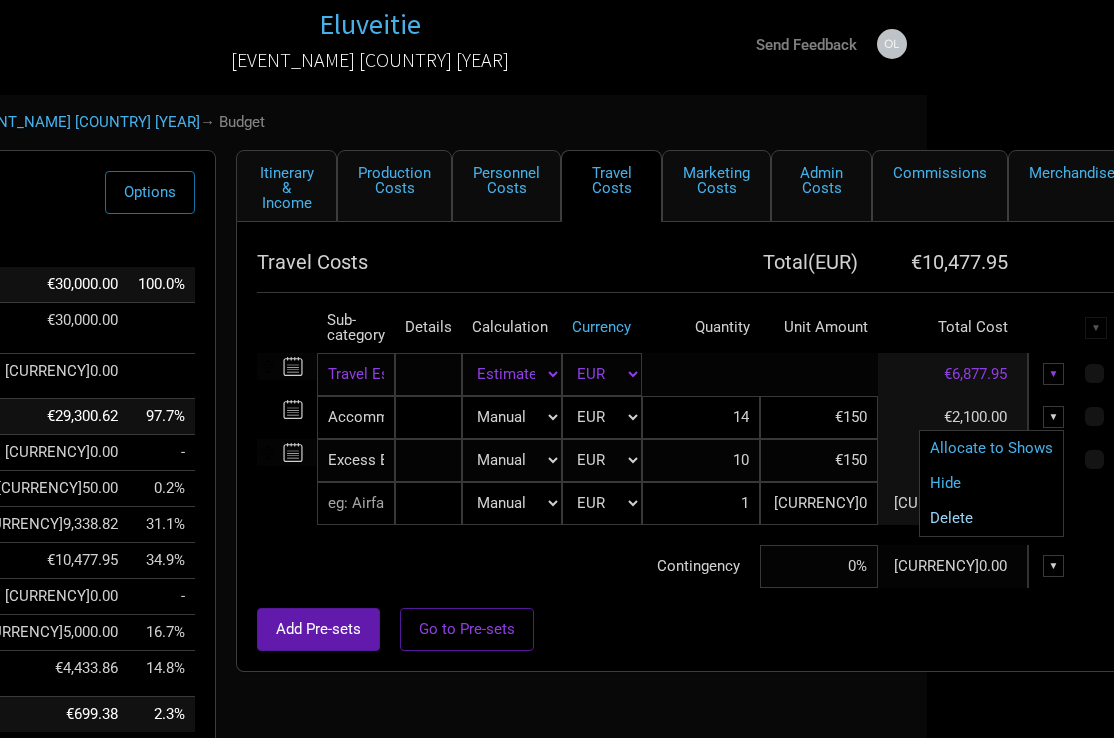 click on "Delete" at bounding box center [991, 448] 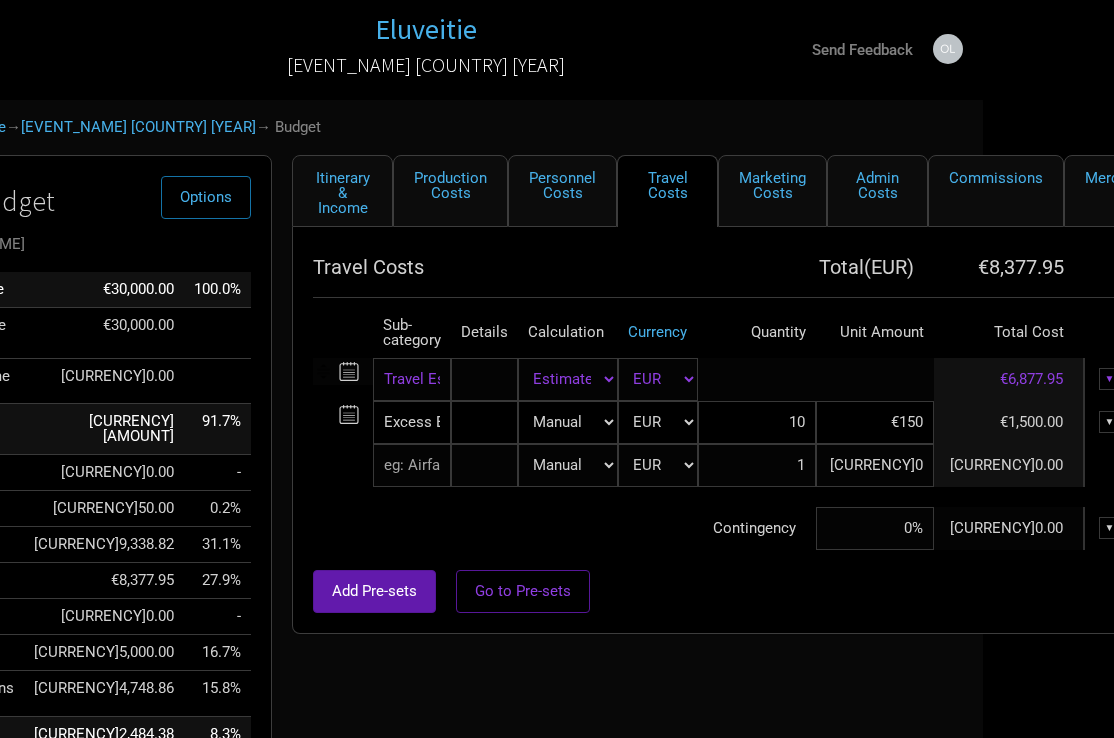 scroll, scrollTop: 0, scrollLeft: 0, axis: both 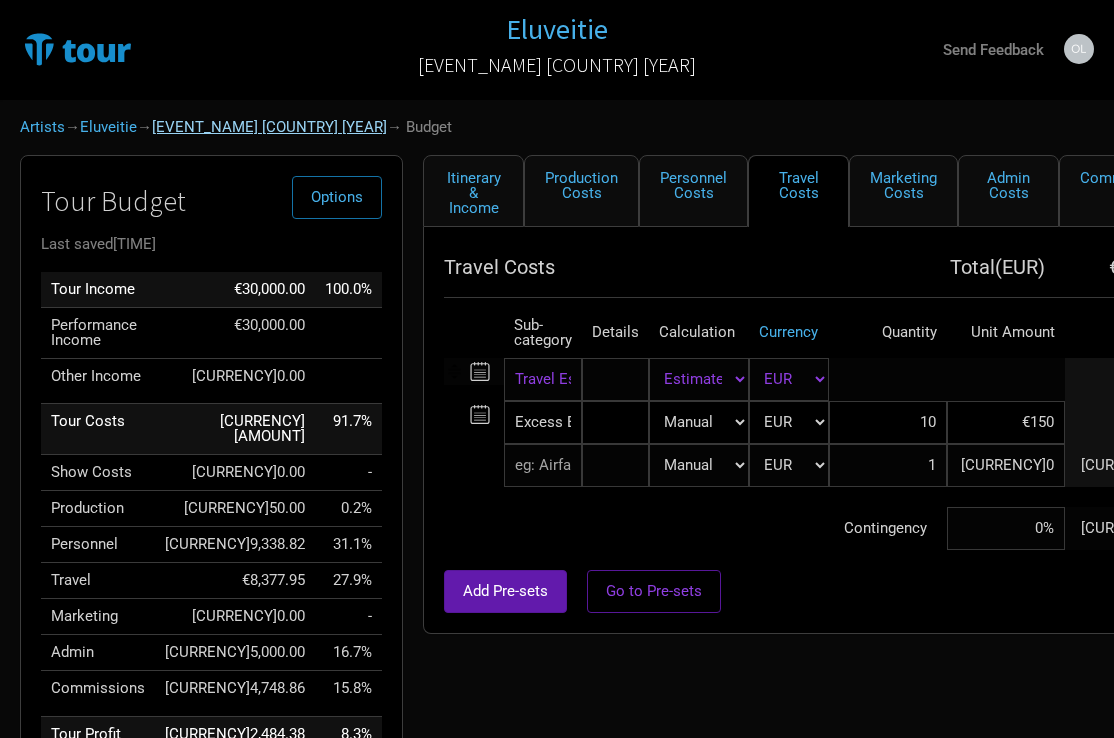 click on "[EVENT_NAME] [COUNTRY] [YEAR]" at bounding box center (269, 127) 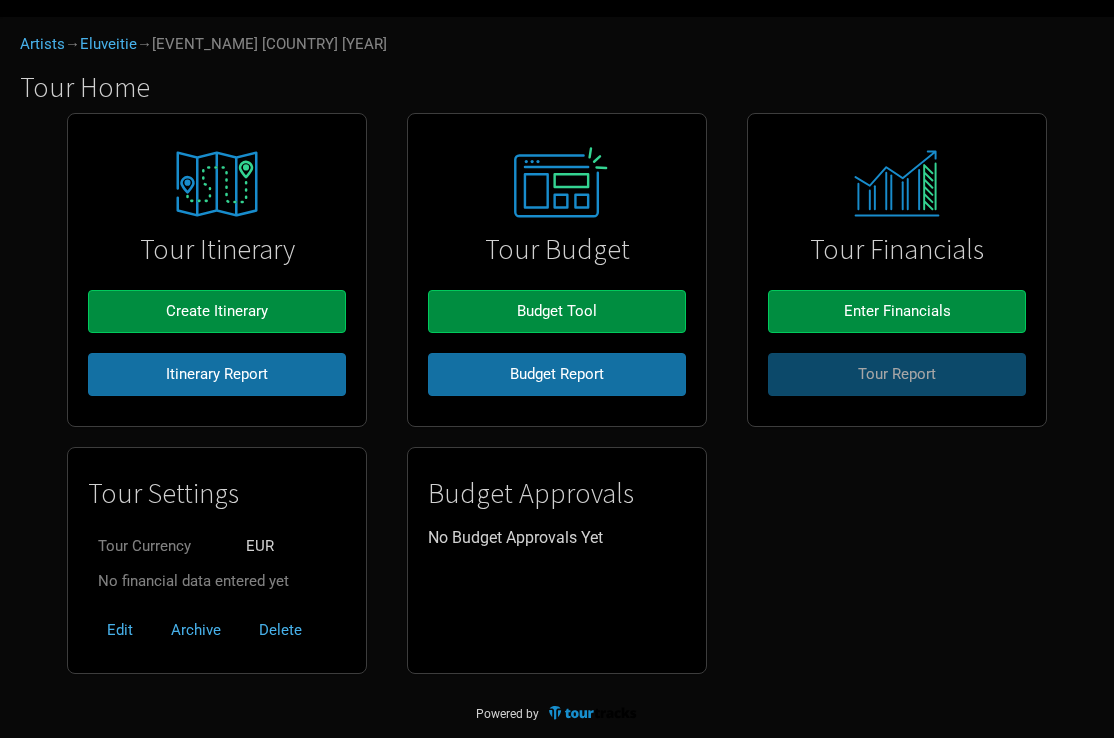 scroll, scrollTop: 82, scrollLeft: 0, axis: vertical 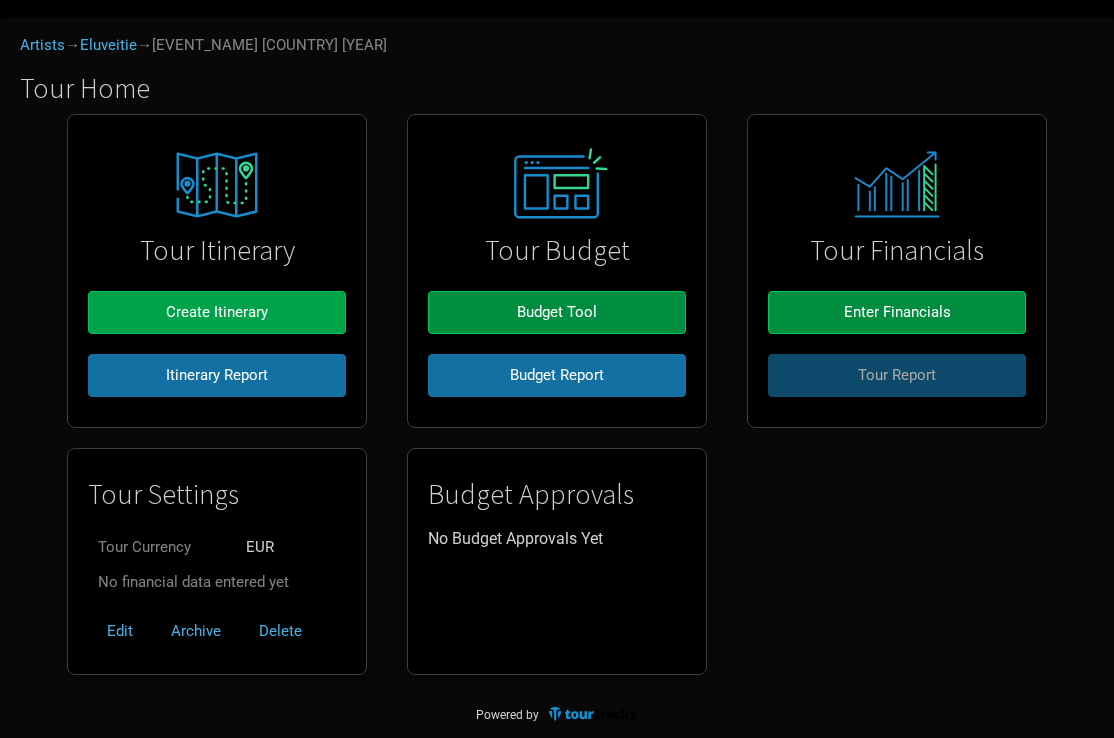 click on "Create Itinerary" at bounding box center [217, 312] 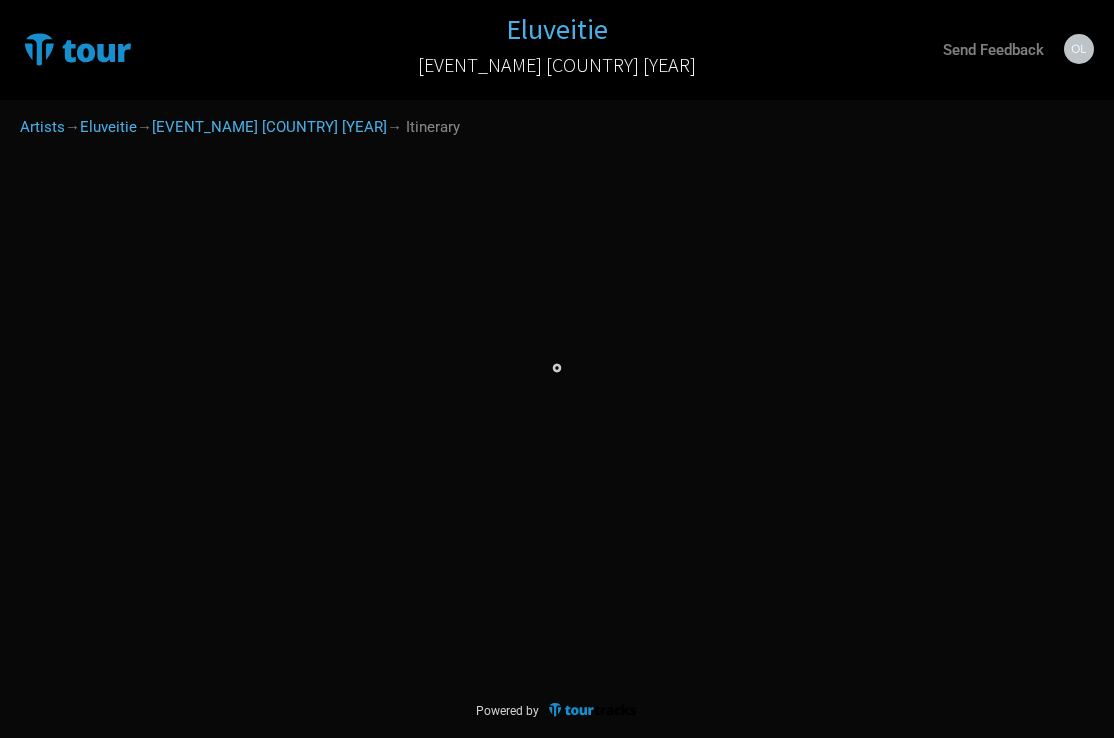 scroll, scrollTop: 0, scrollLeft: 0, axis: both 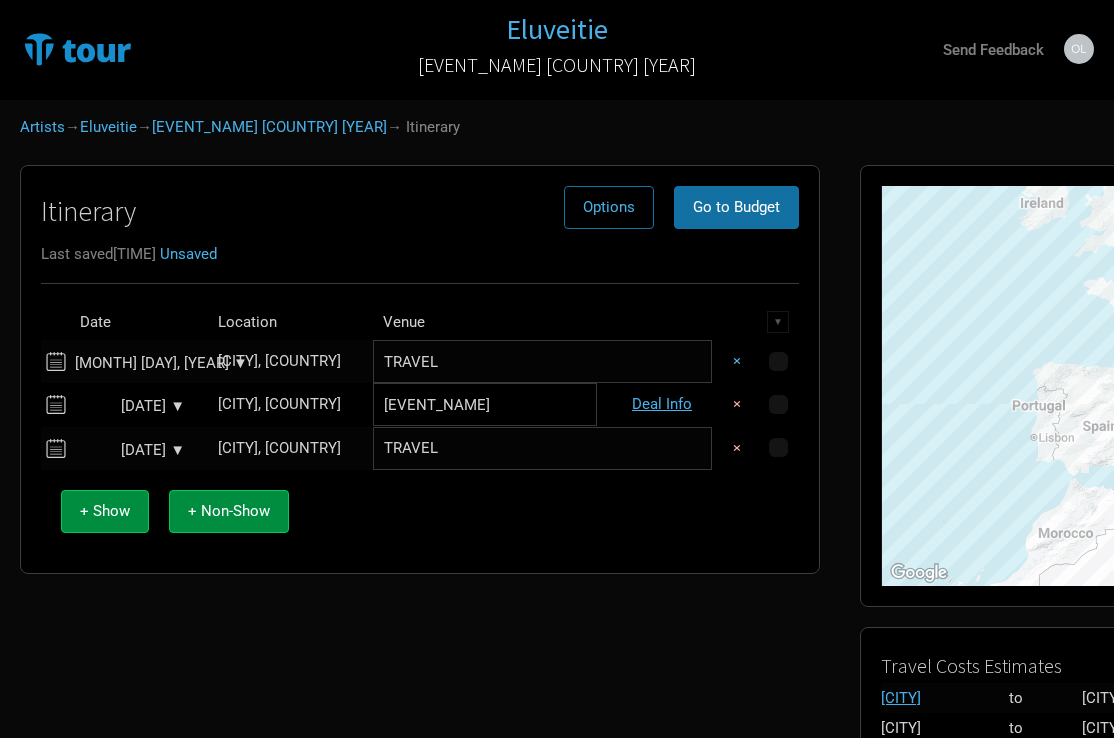 click on "×" at bounding box center [737, 361] 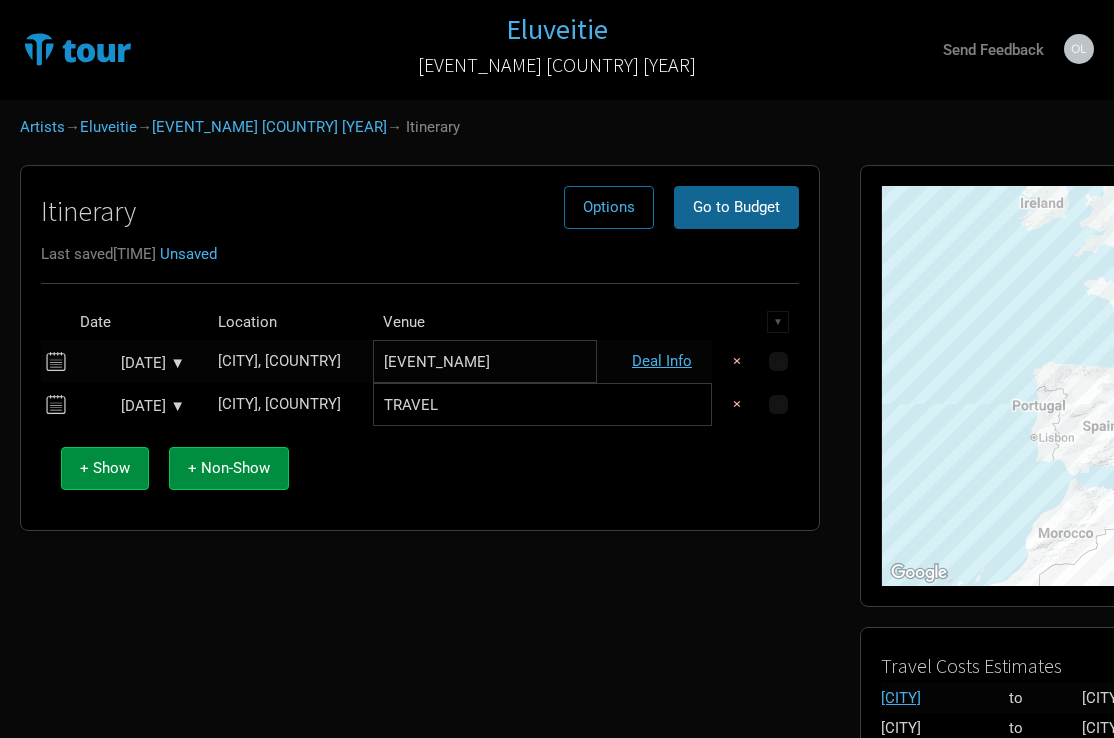 click on "Go to Budget" at bounding box center (736, 207) 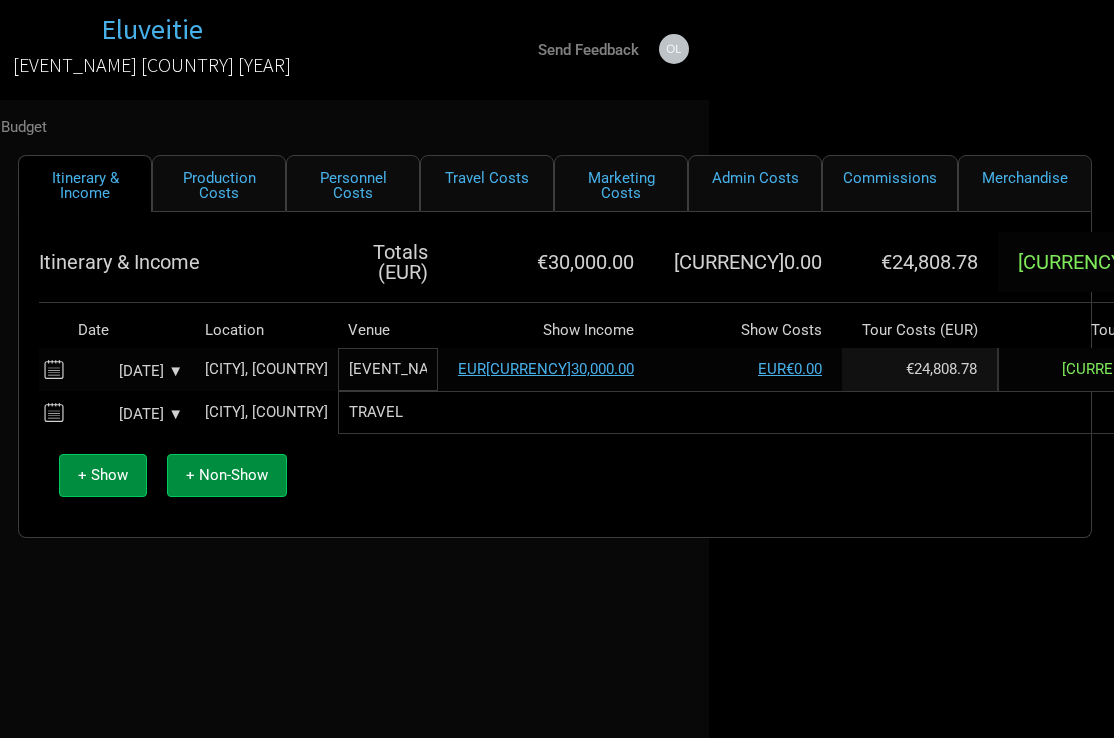 scroll, scrollTop: 0, scrollLeft: 404, axis: horizontal 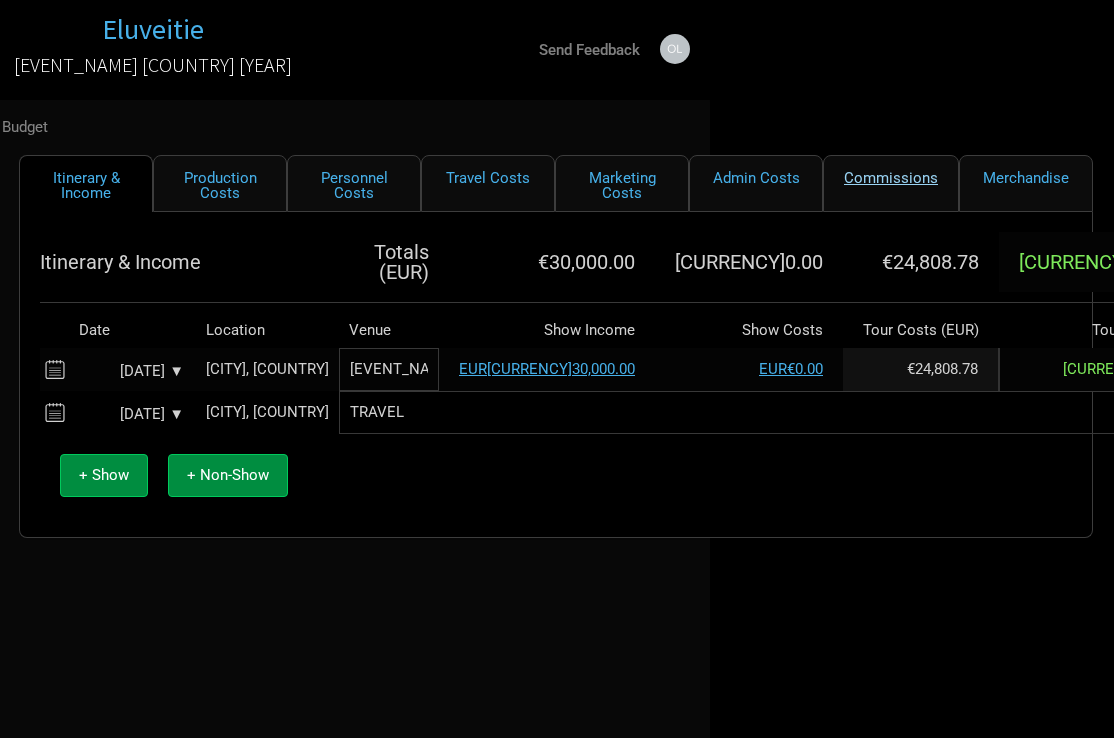 click on "Commissions" at bounding box center (891, 183) 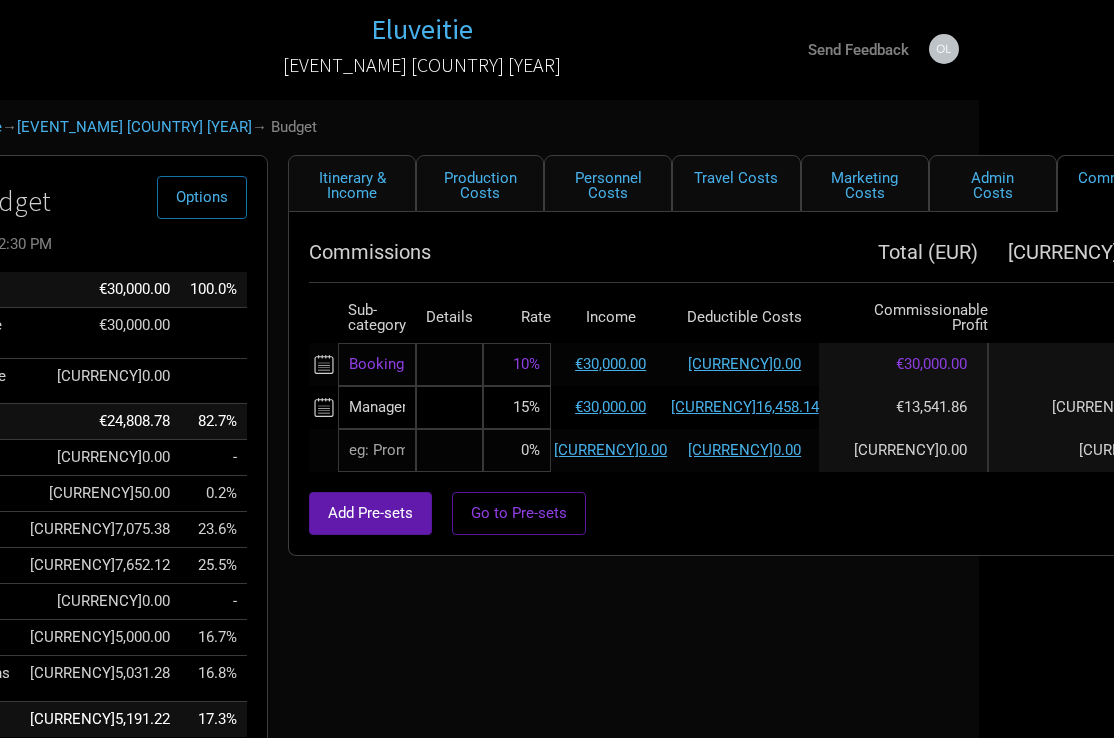 scroll, scrollTop: 0, scrollLeft: 0, axis: both 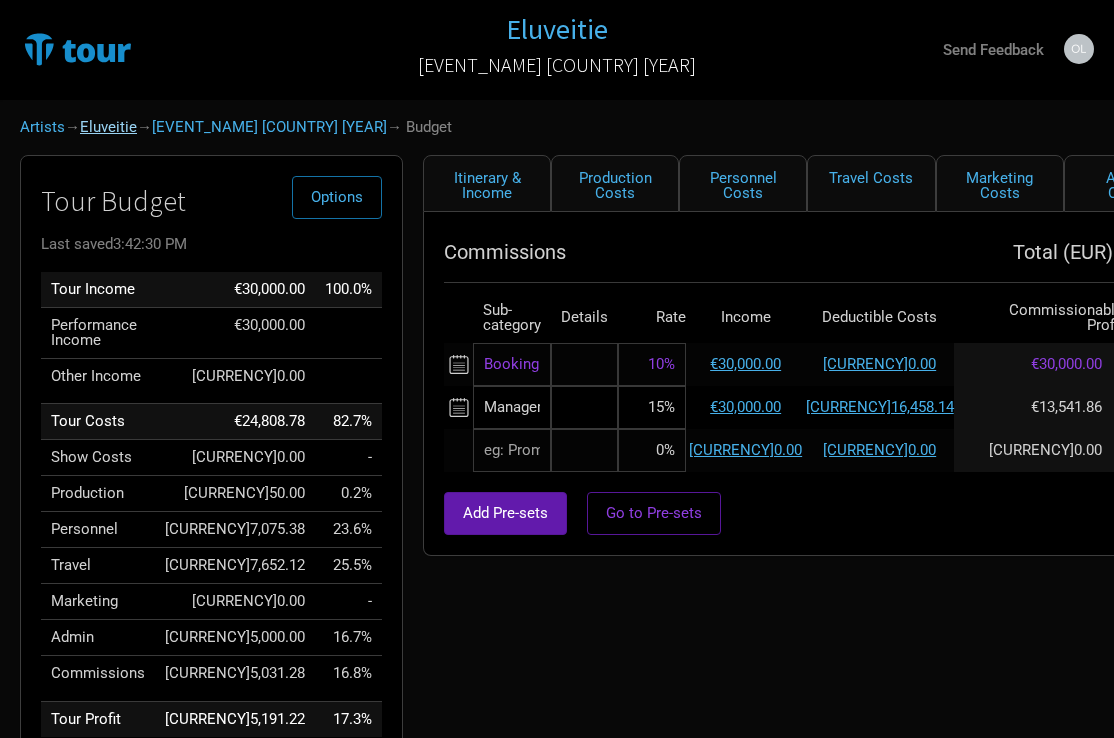 click on "Eluveitie" at bounding box center [108, 127] 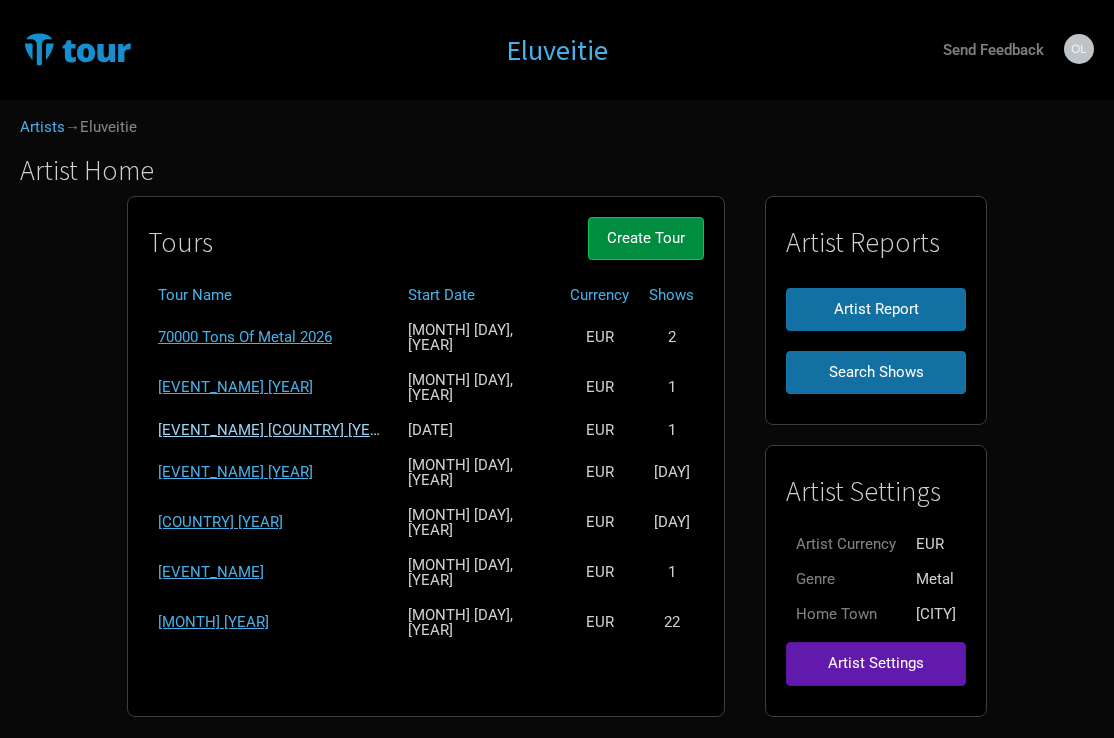 click on "[EVENT_NAME] [COUNTRY] [YEAR]" at bounding box center [275, 430] 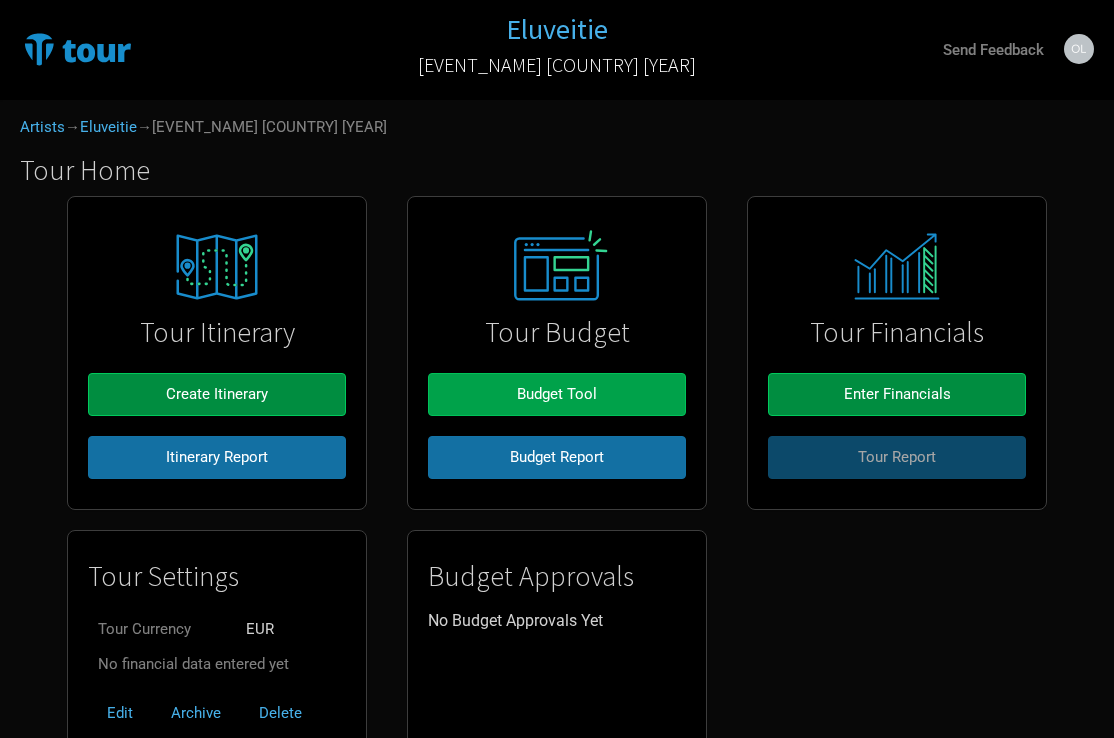 click on "Budget Tool" at bounding box center [557, 394] 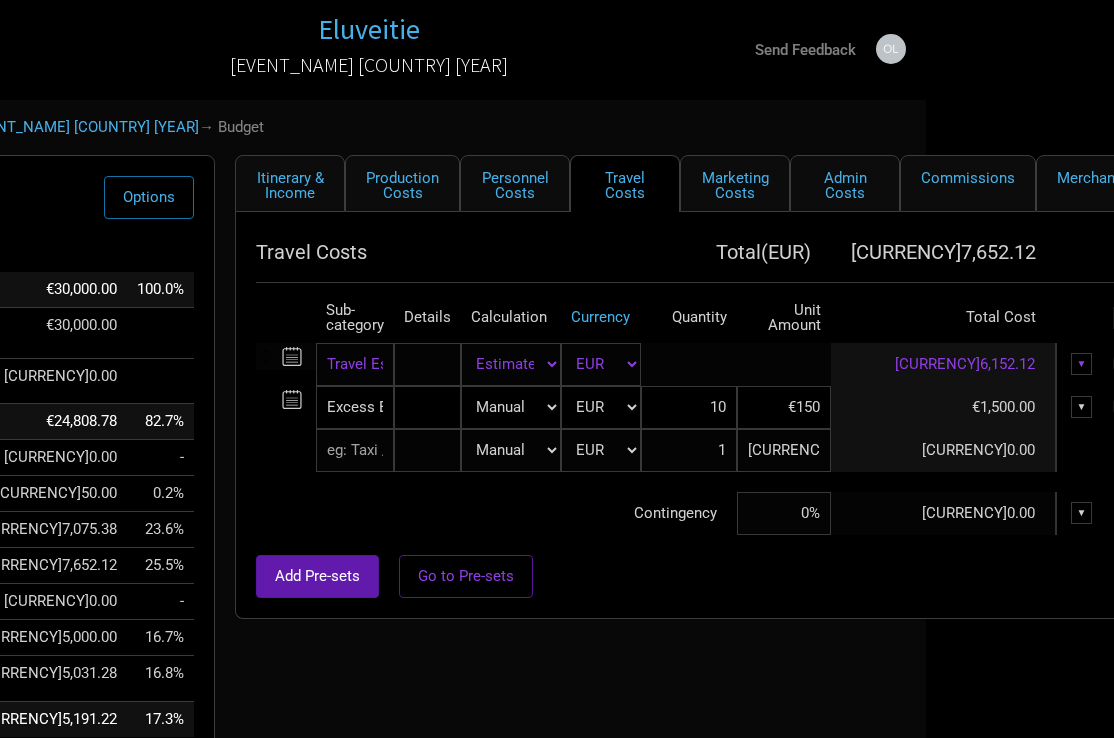 scroll, scrollTop: 0, scrollLeft: 187, axis: horizontal 